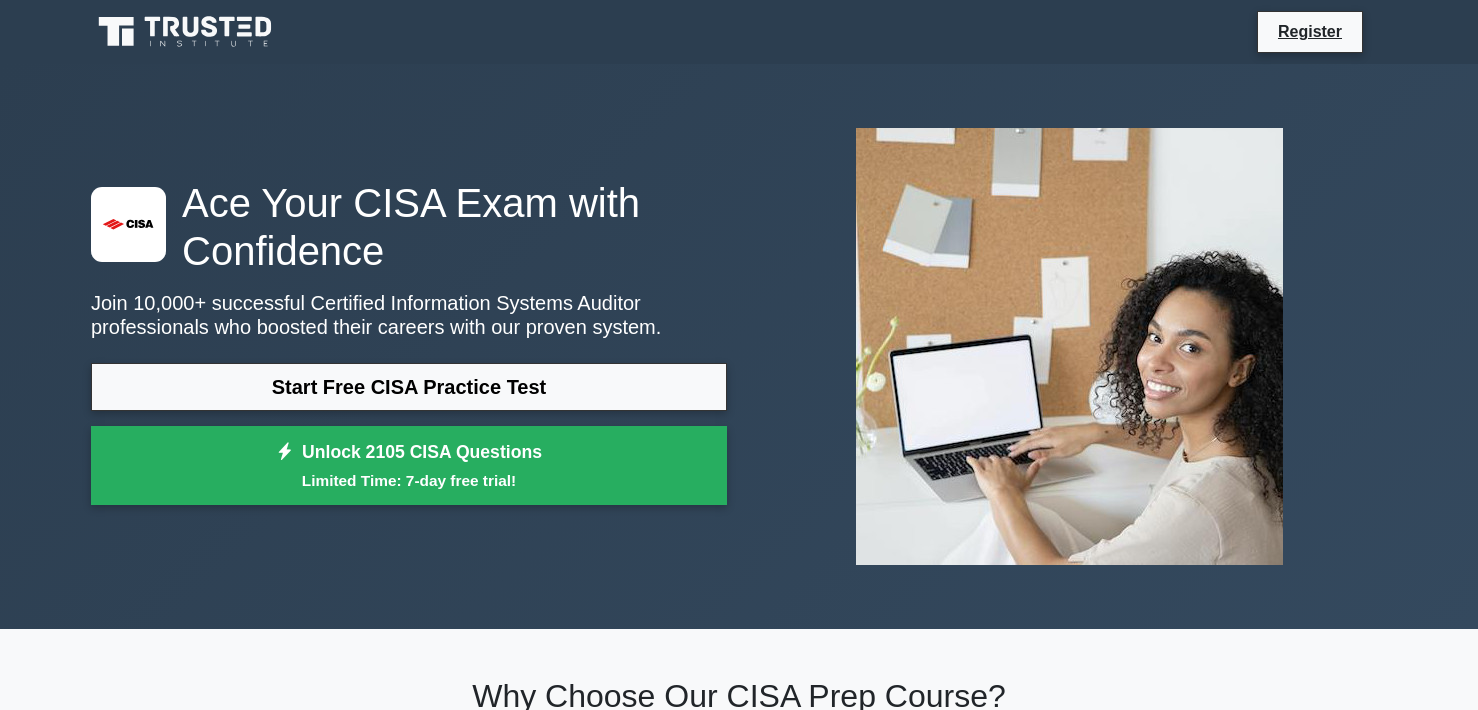scroll, scrollTop: 0, scrollLeft: 0, axis: both 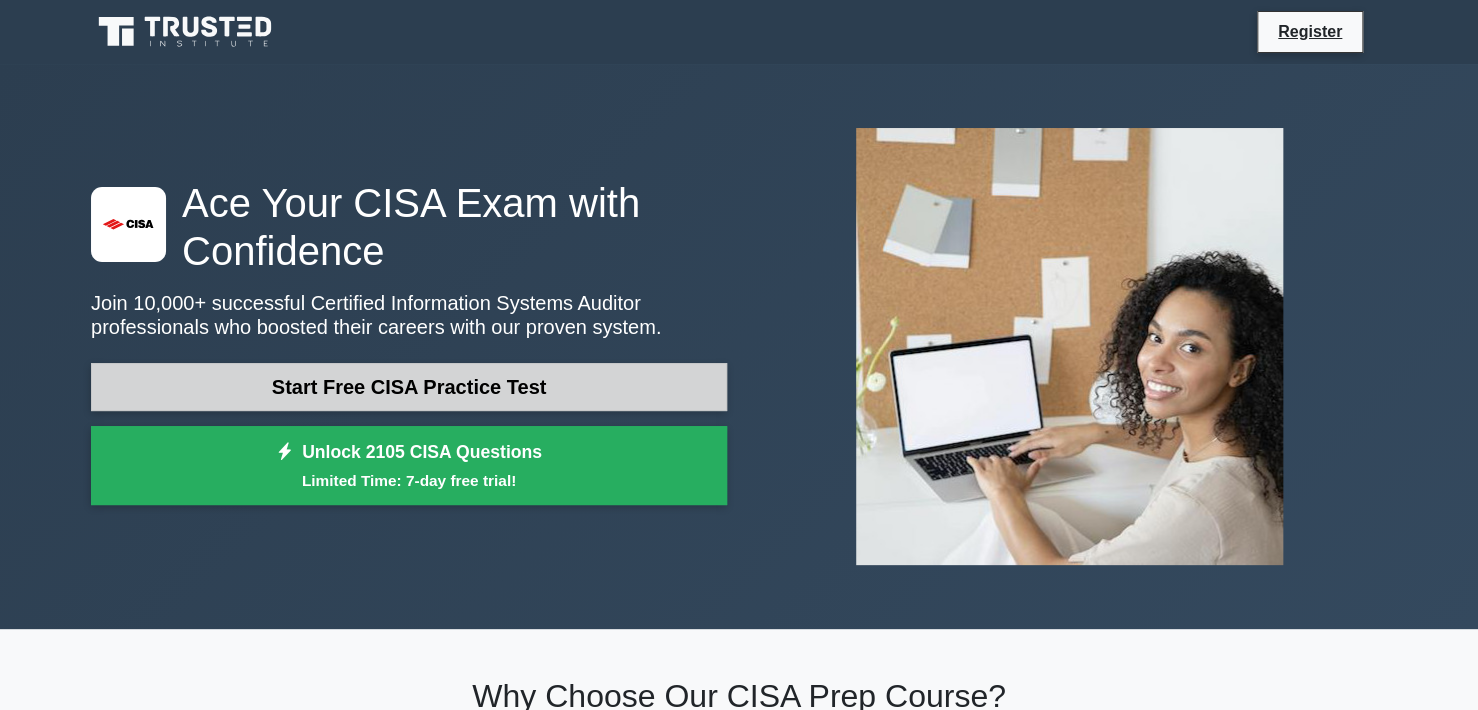 click on "Start Free CISA Practice Test" at bounding box center (409, 387) 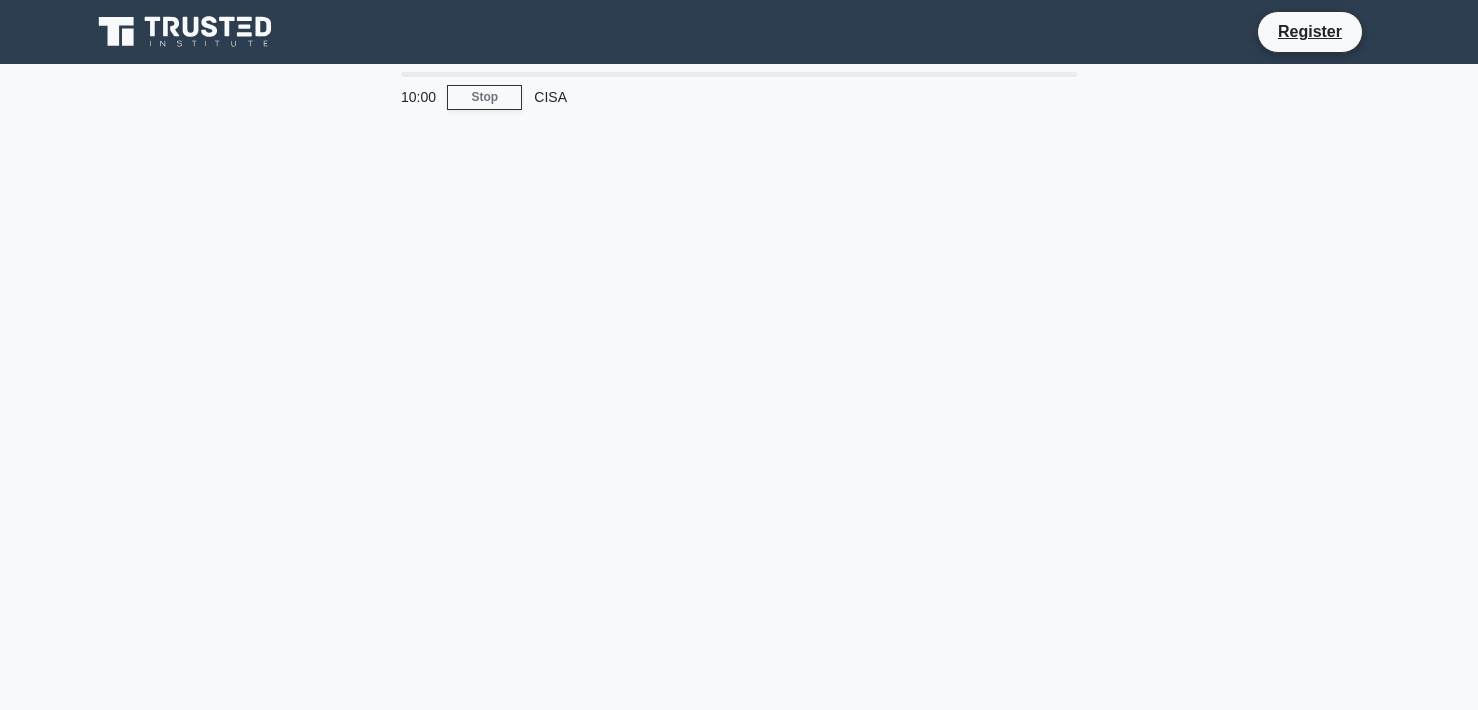 scroll, scrollTop: 0, scrollLeft: 0, axis: both 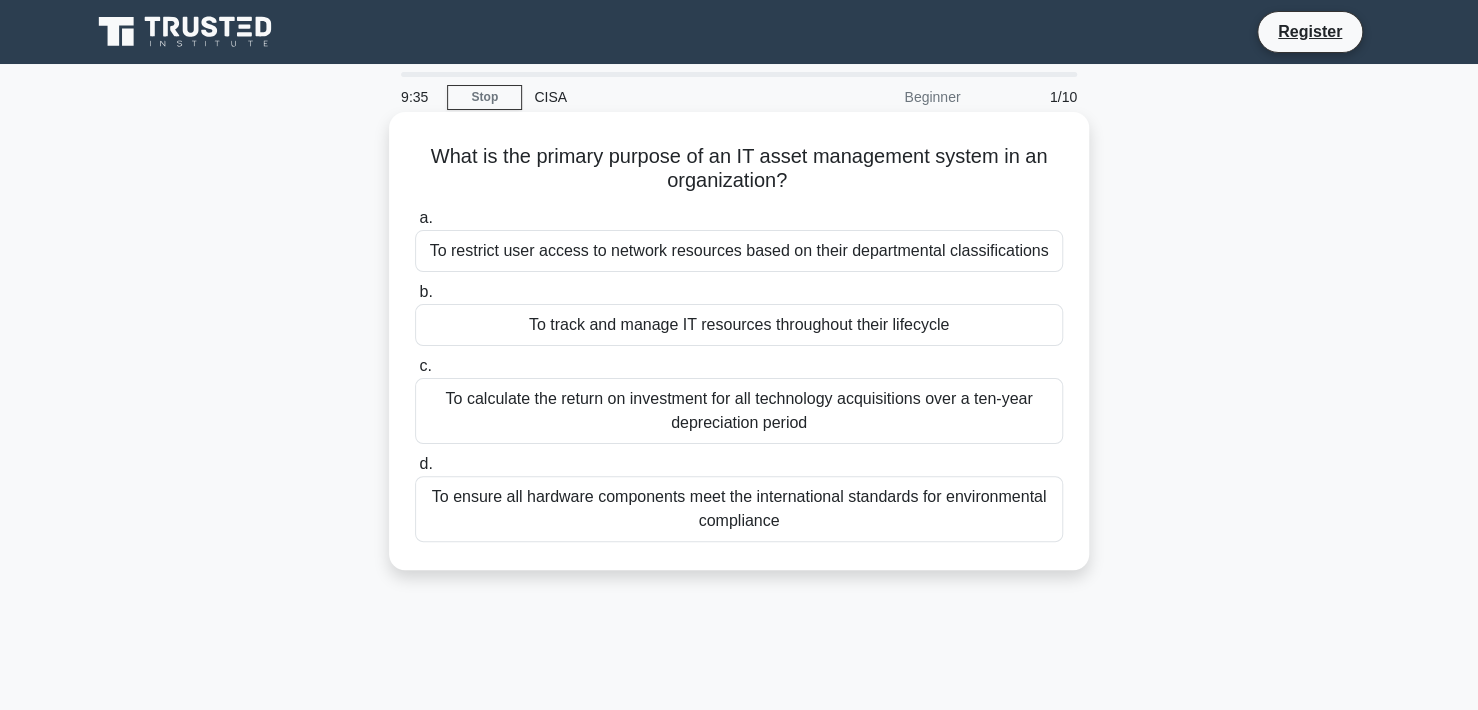 click on "To track and manage IT resources throughout their lifecycle" at bounding box center [739, 325] 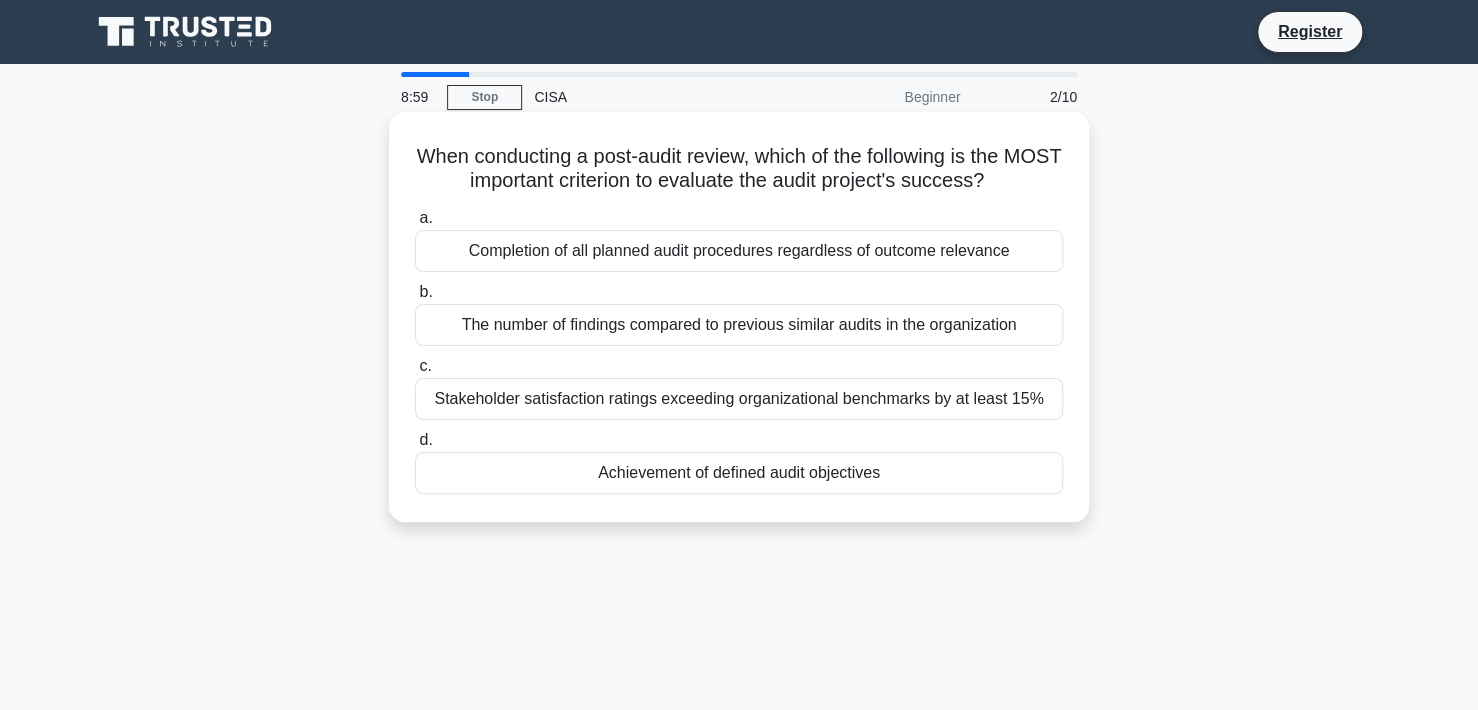 click on "Achievement of defined audit objectives" at bounding box center [739, 473] 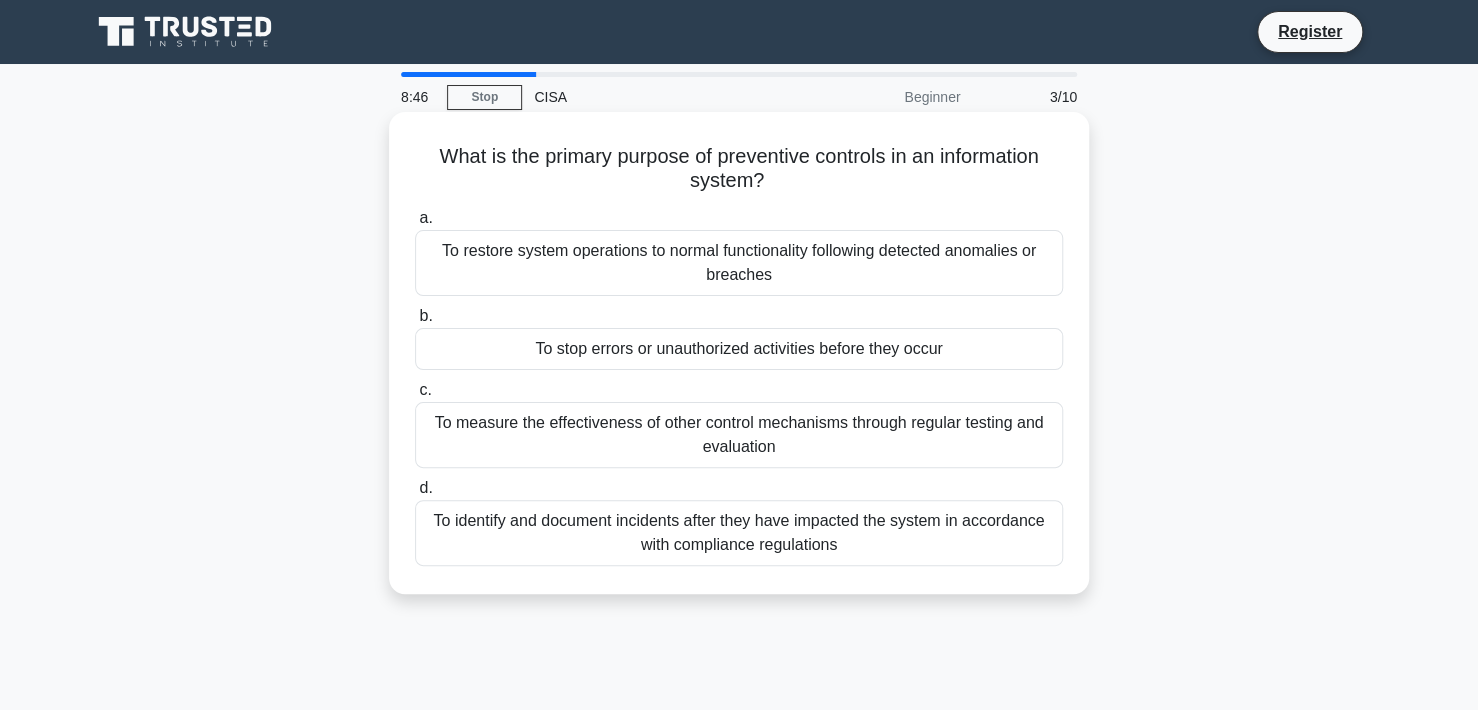 click on "To stop errors or unauthorized activities before they occur" at bounding box center [739, 349] 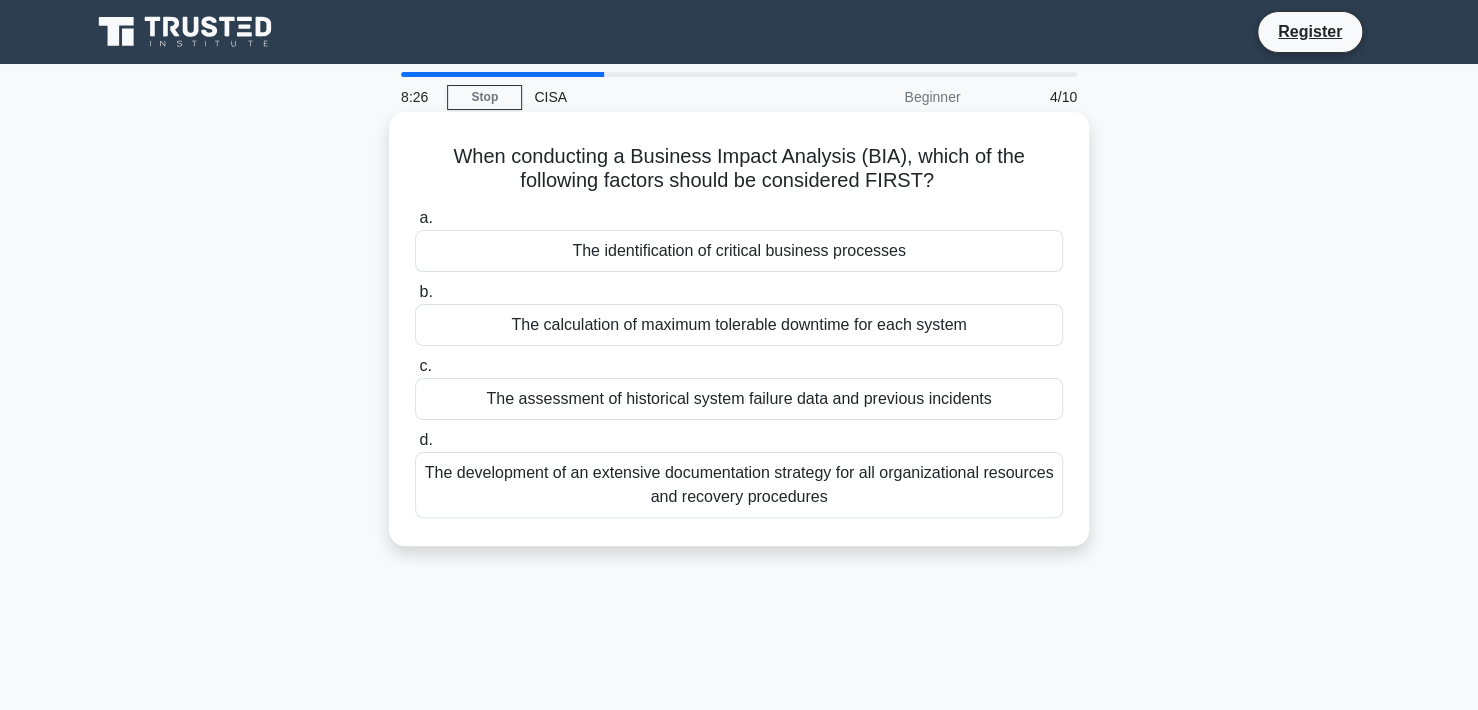 click on "The identification of critical business processes" at bounding box center (739, 251) 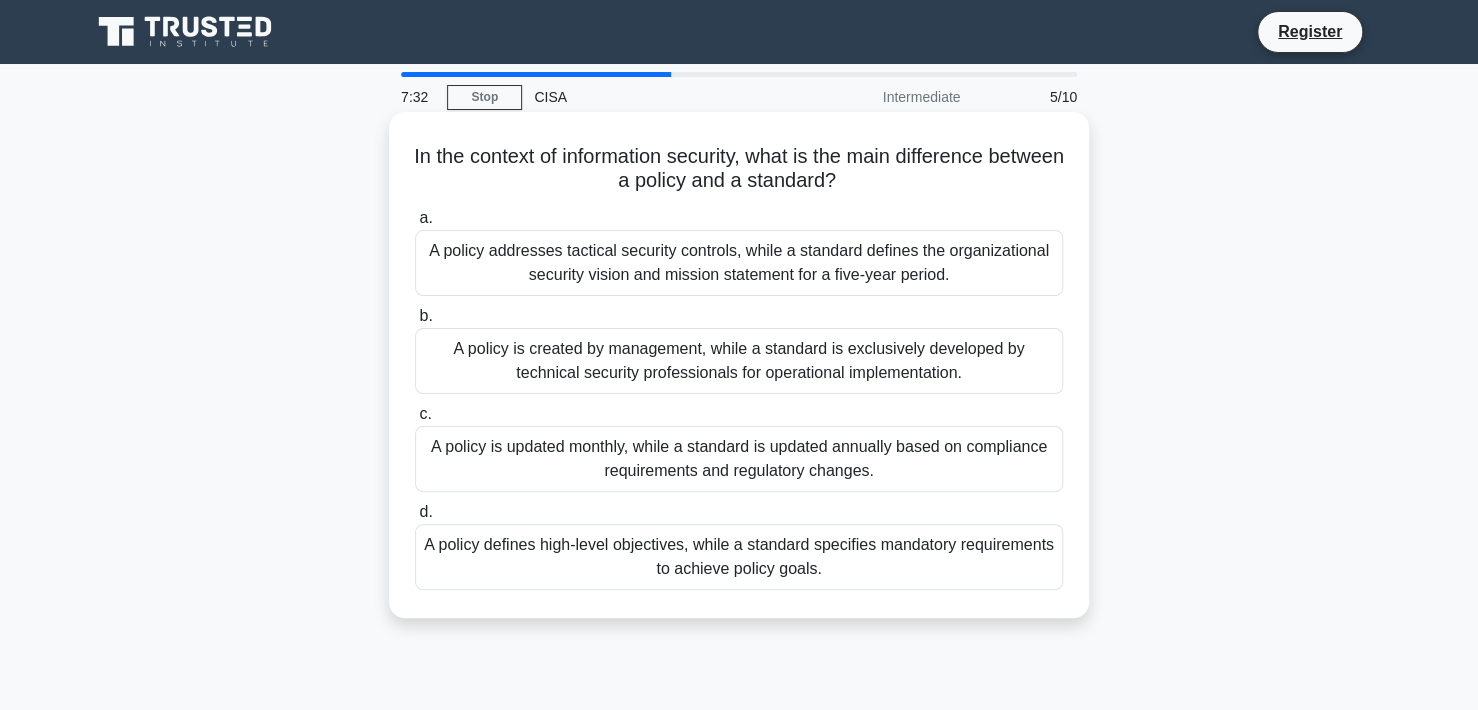 click on "A policy is created by management, while a standard is exclusively developed by technical security professionals for operational implementation." at bounding box center [739, 361] 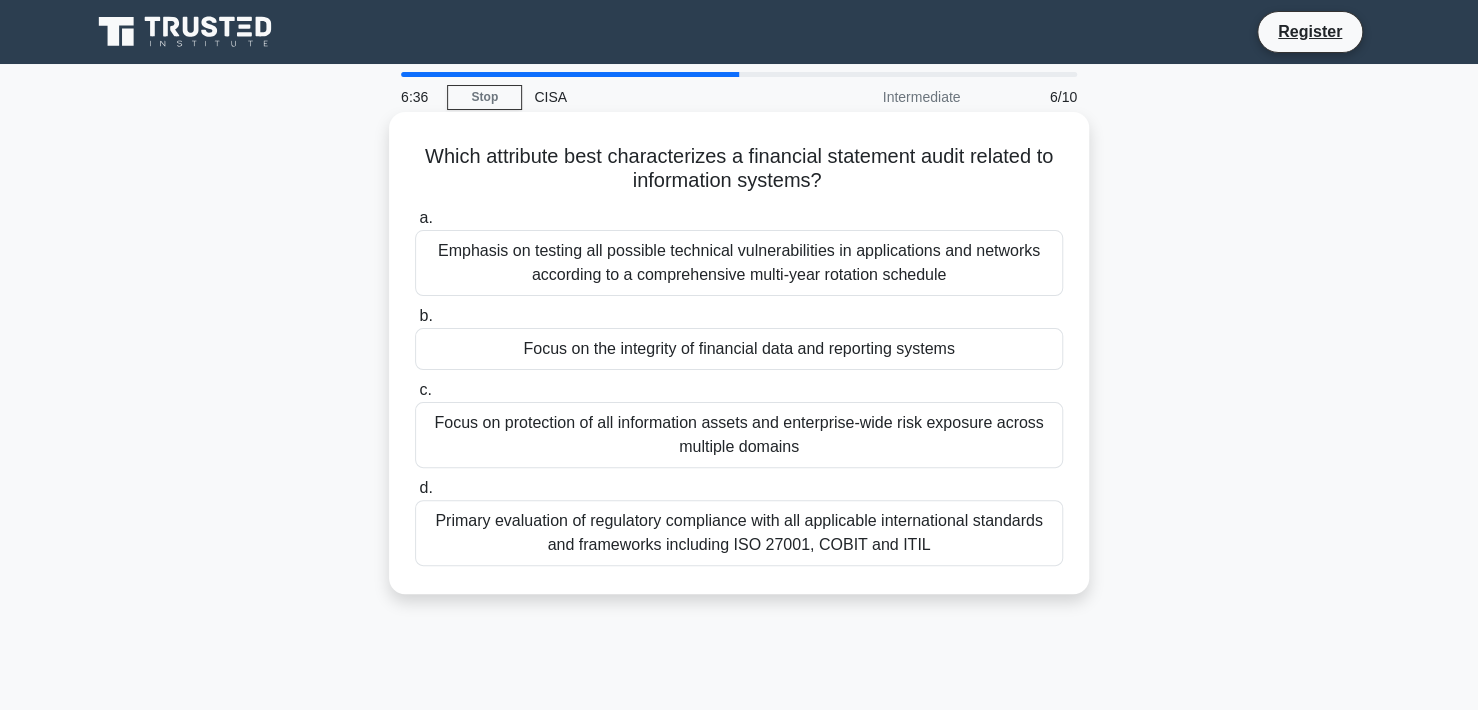 click on "Focus on the integrity of financial data and reporting systems" at bounding box center (739, 349) 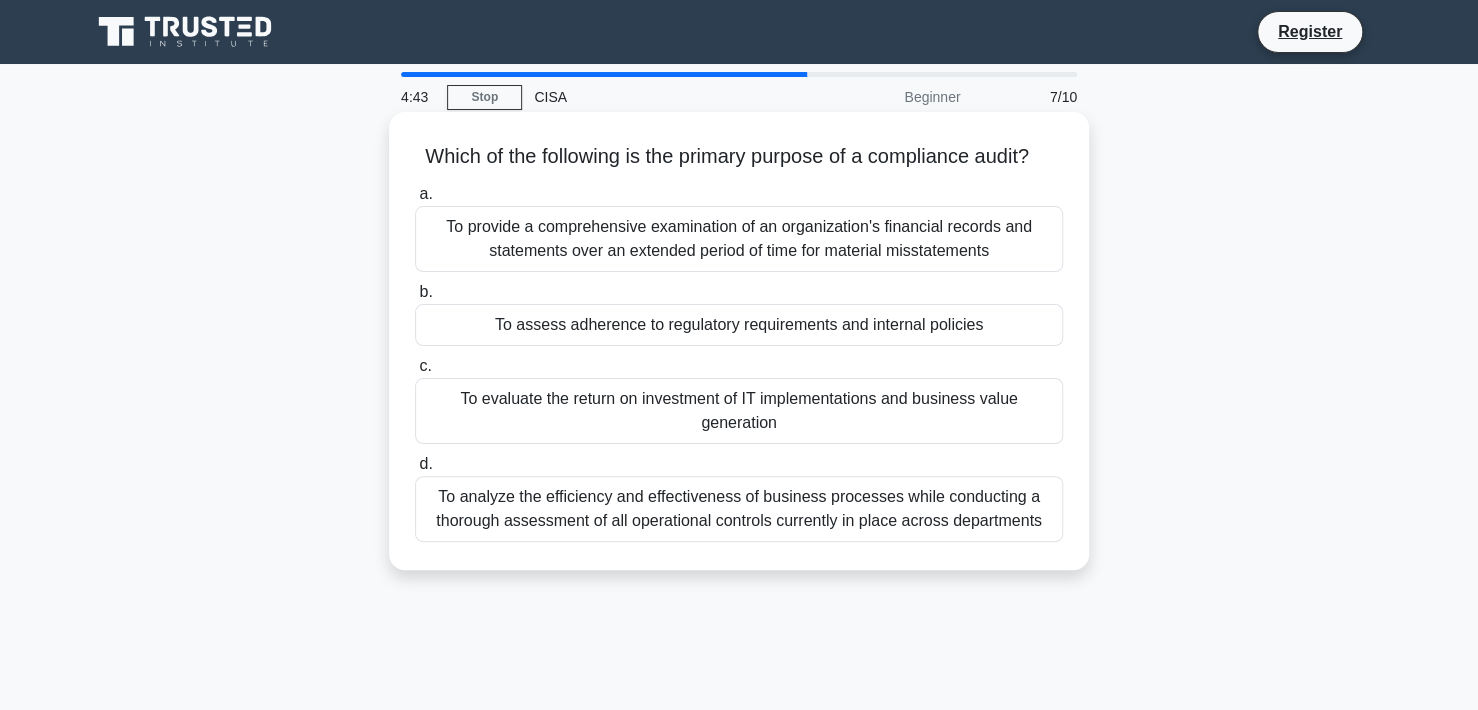 click on "To assess adherence to regulatory requirements and internal policies" at bounding box center (739, 325) 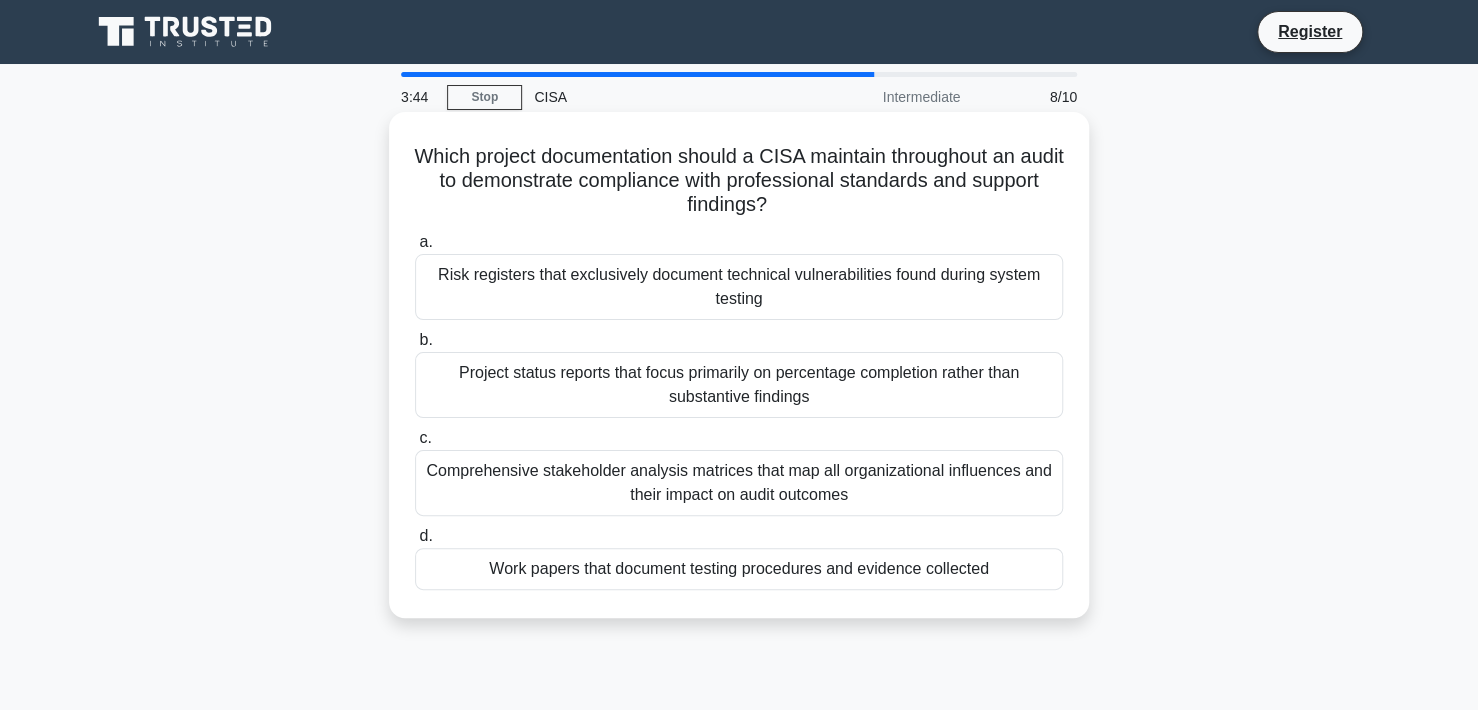 click on "Work papers that document testing procedures and evidence collected" at bounding box center [739, 569] 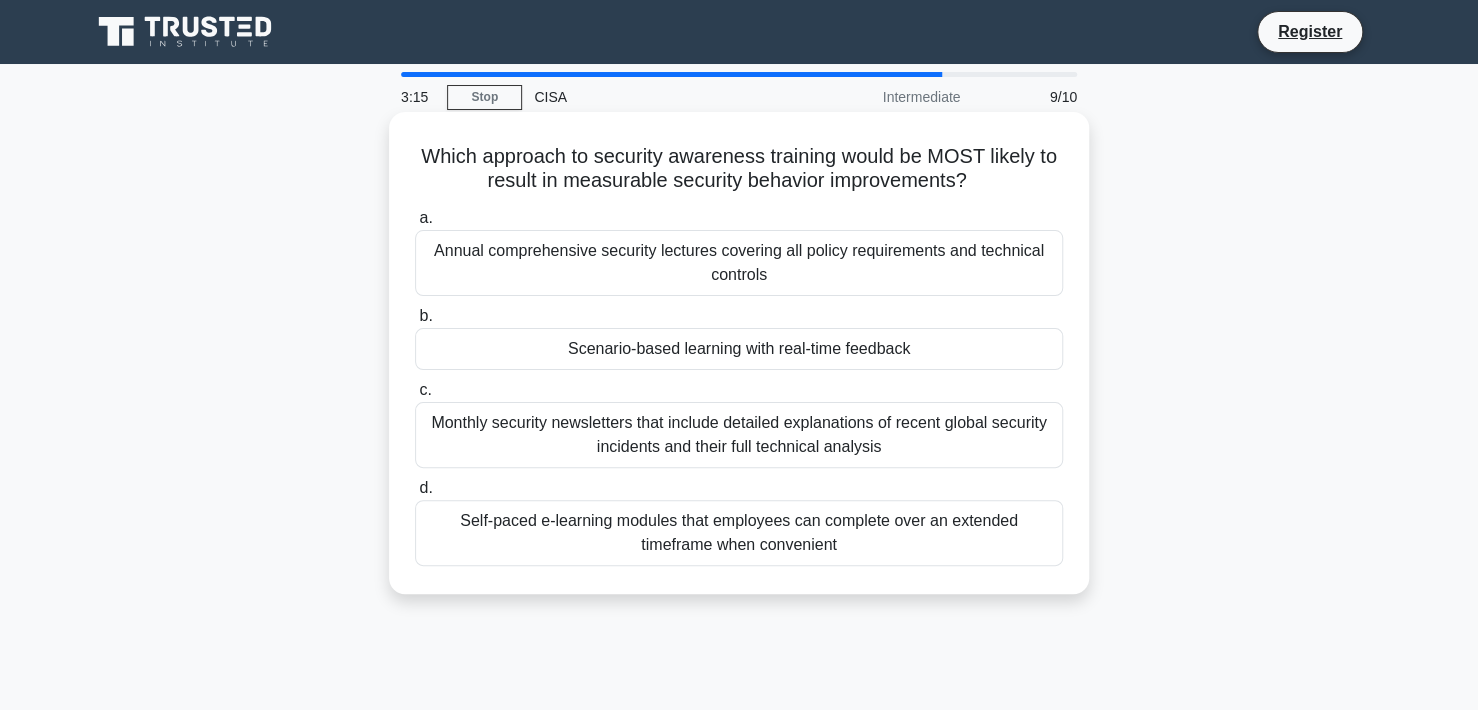 click on "Scenario-based learning with real-time feedback" at bounding box center (739, 349) 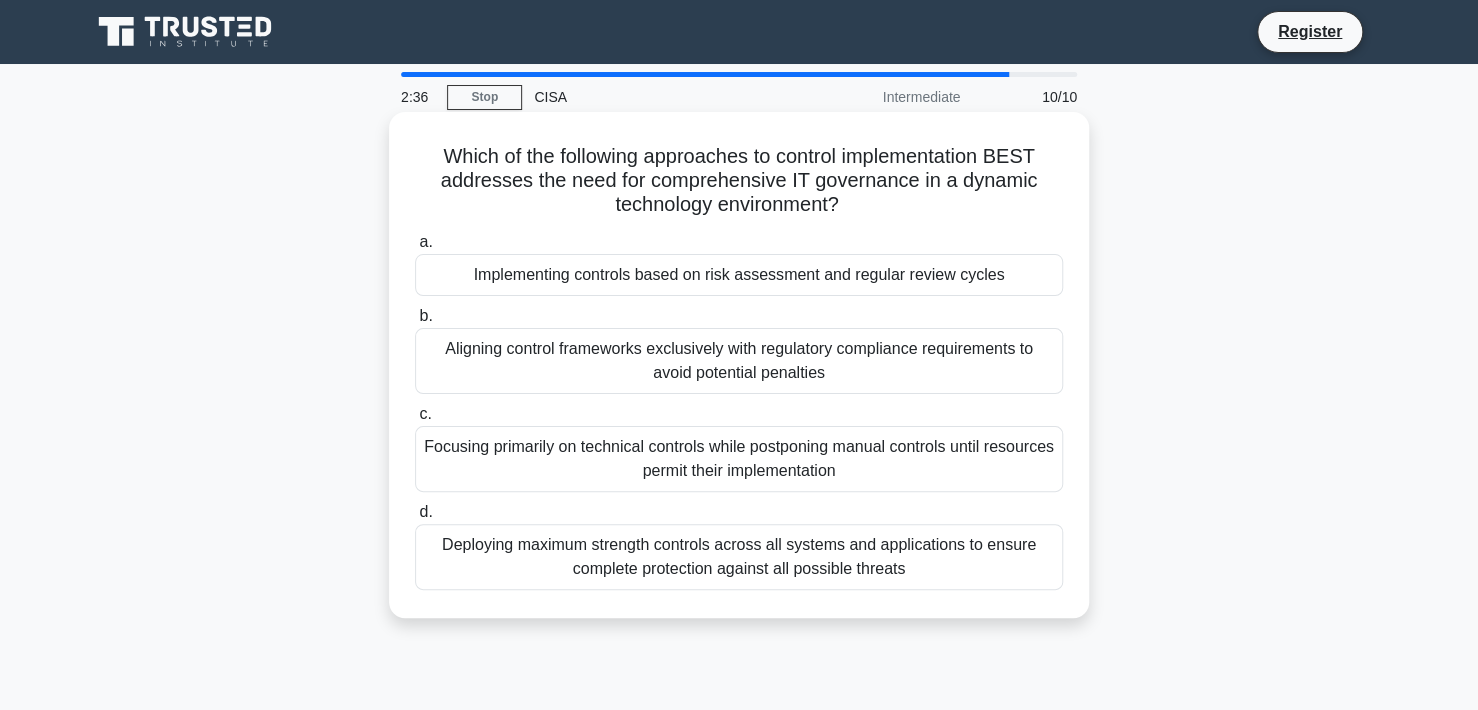 click on "Deploying maximum strength controls across all systems and applications to ensure complete protection against all possible threats" at bounding box center (739, 557) 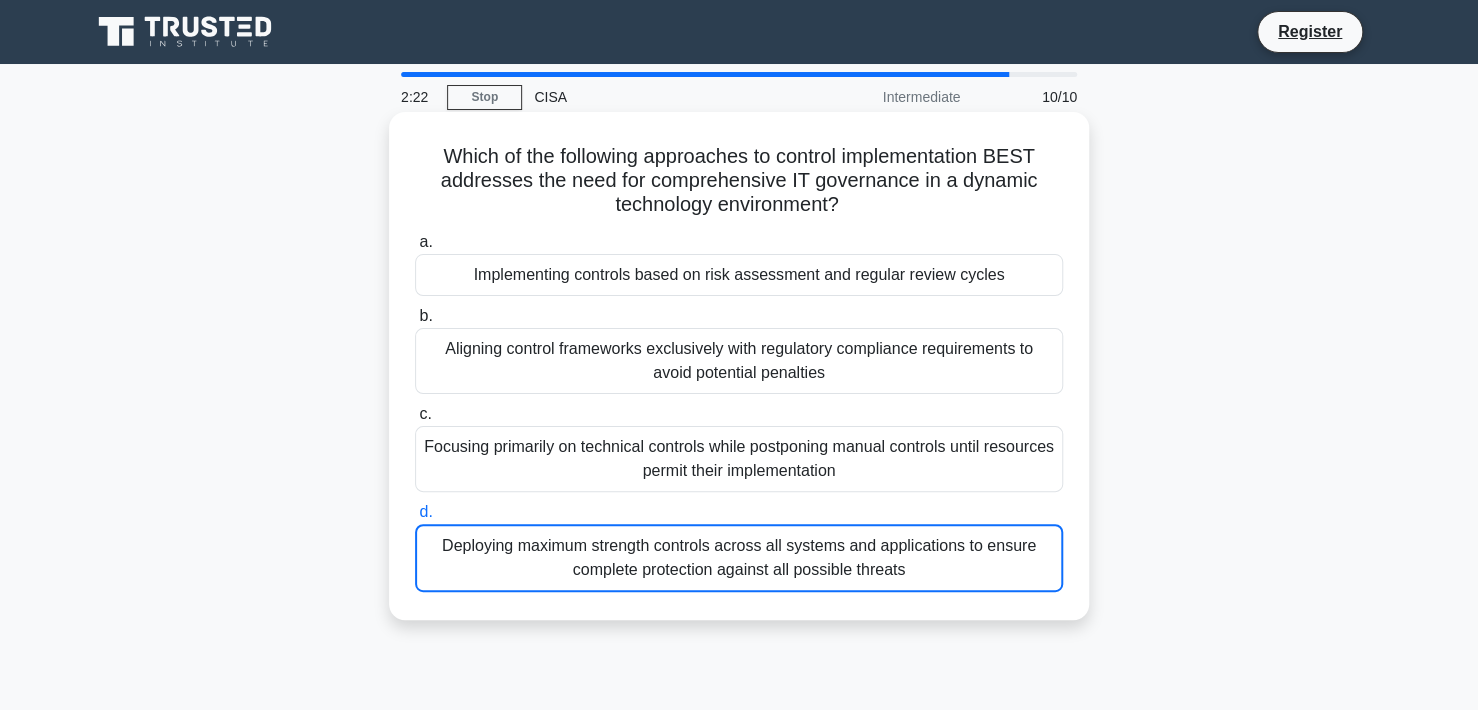 click on "Implementing controls based on risk assessment and regular review cycles" at bounding box center [739, 275] 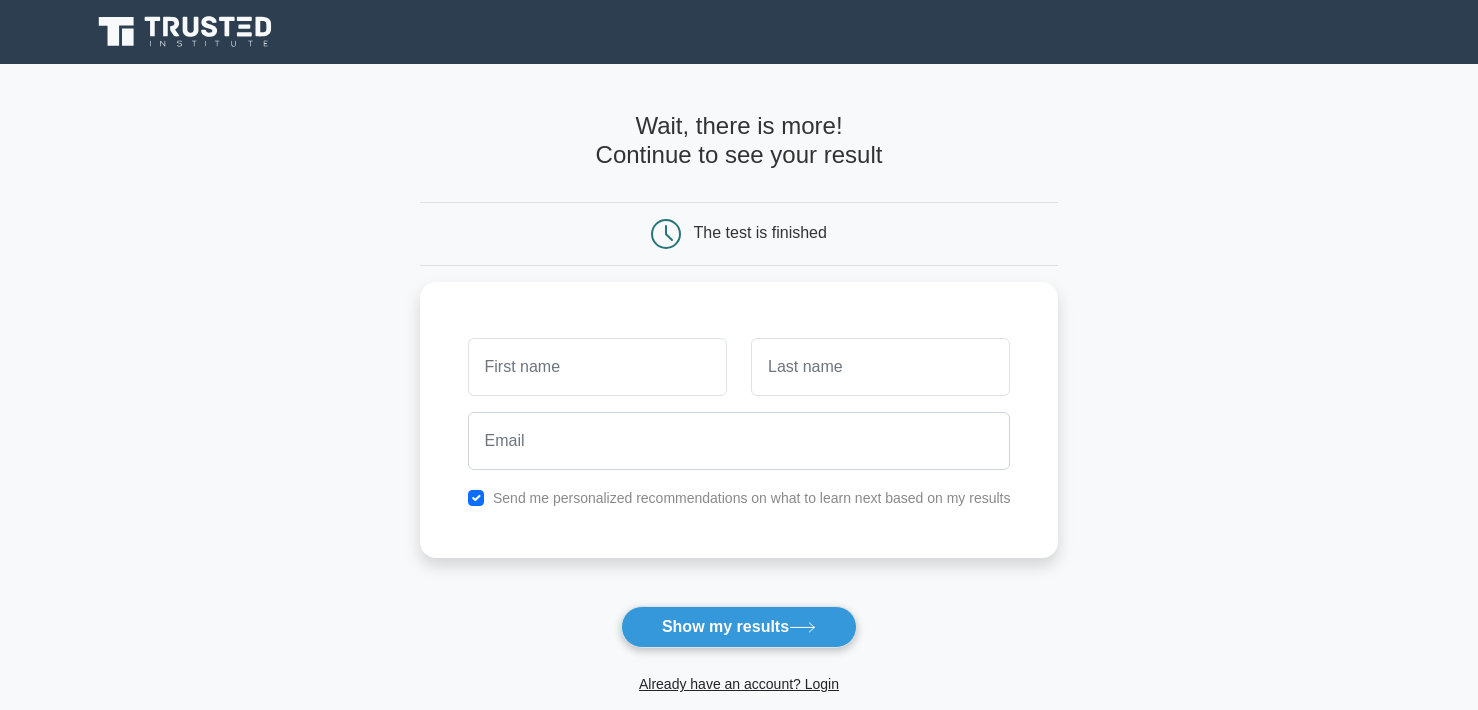 scroll, scrollTop: 0, scrollLeft: 0, axis: both 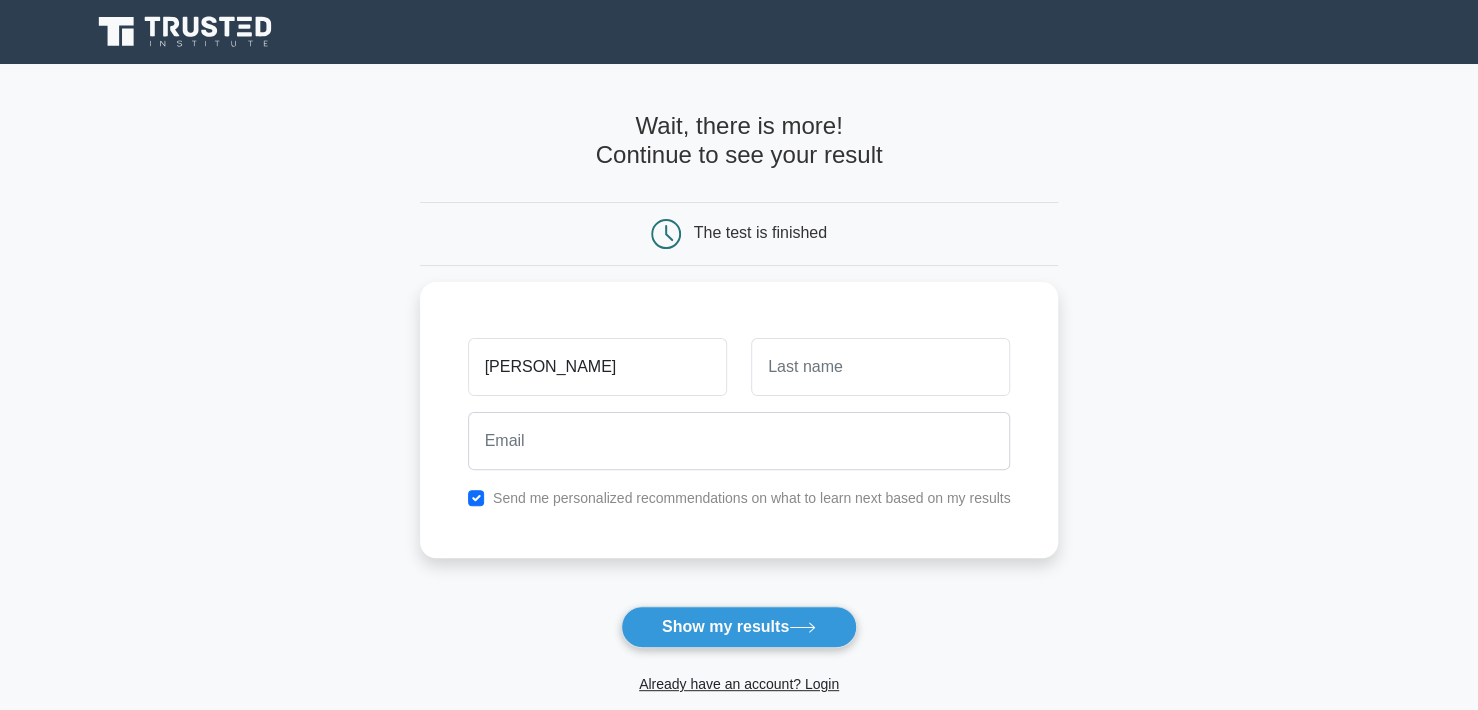 type on "[PERSON_NAME]" 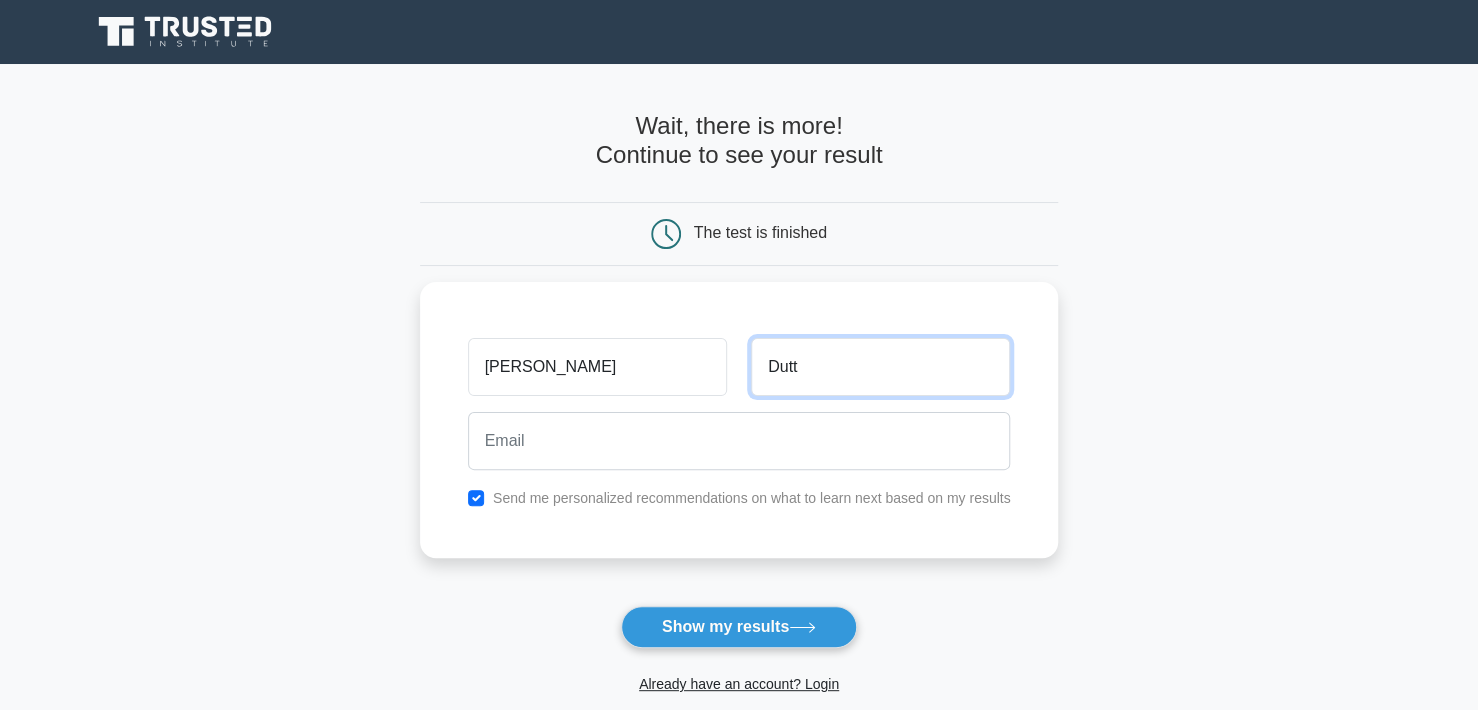 type on "Dutt" 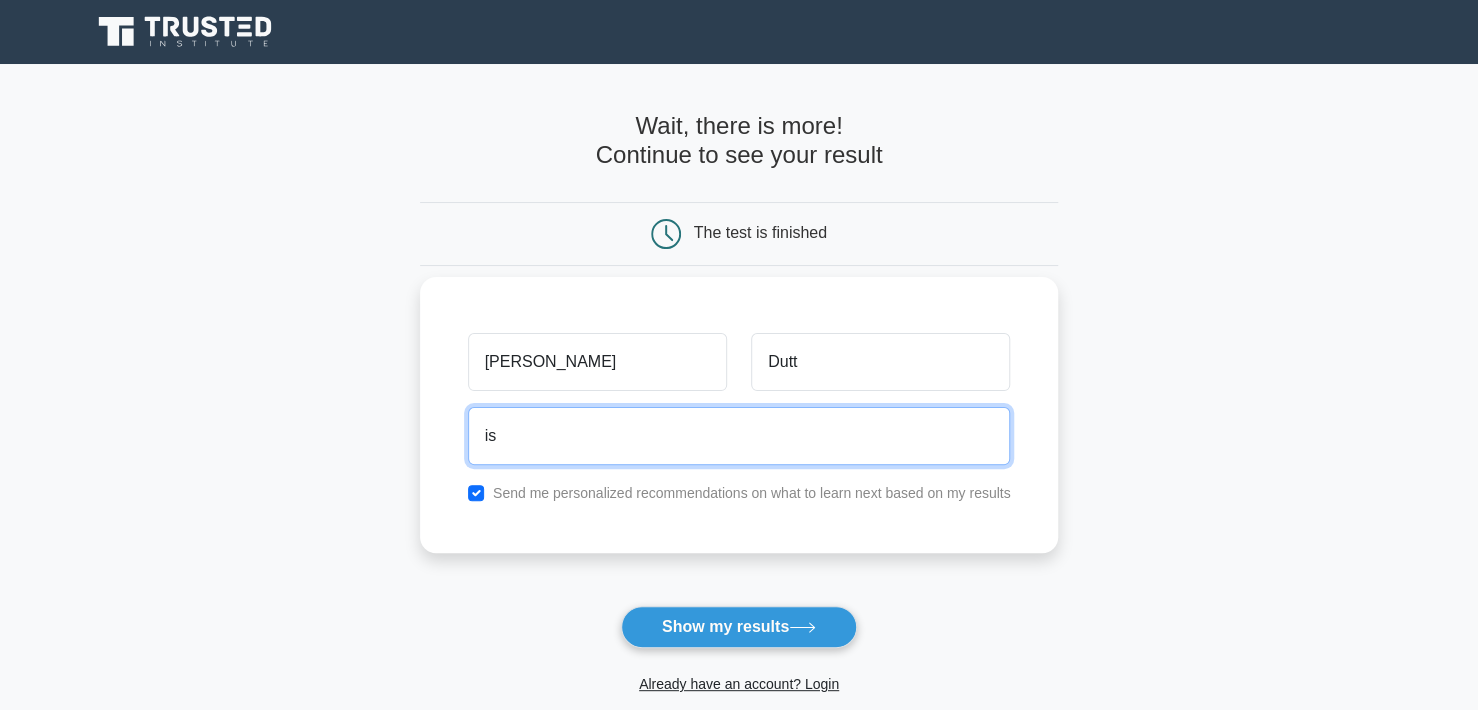 type on "i" 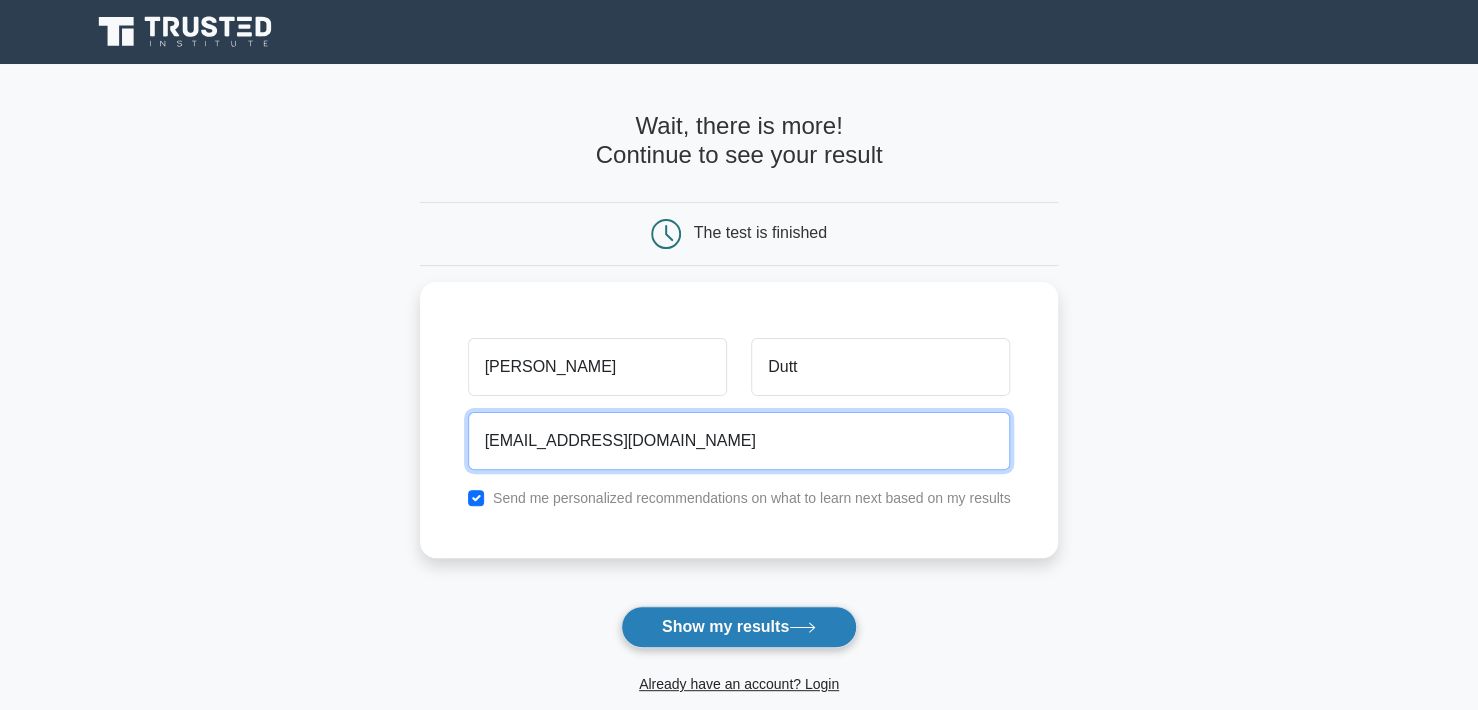 type on "[EMAIL_ADDRESS][DOMAIN_NAME]" 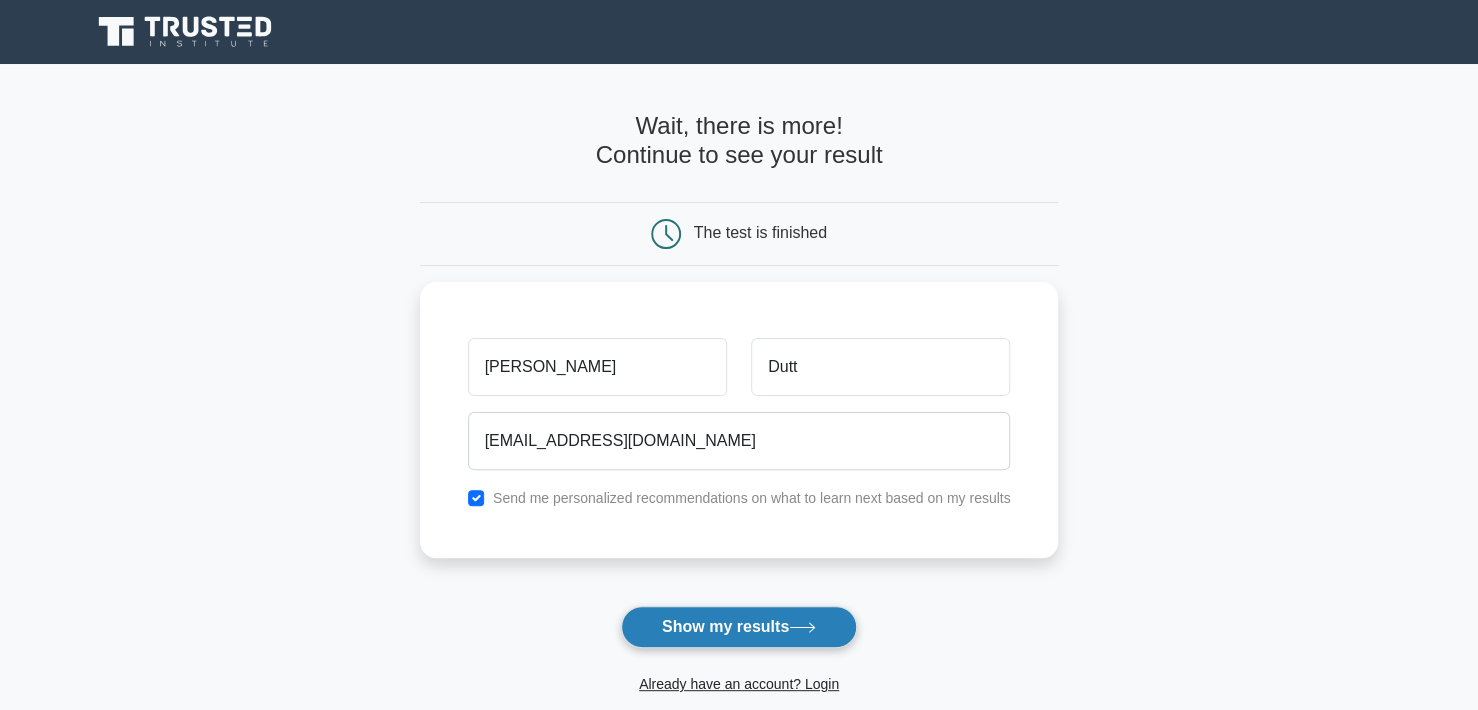 click on "Show my results" at bounding box center (739, 627) 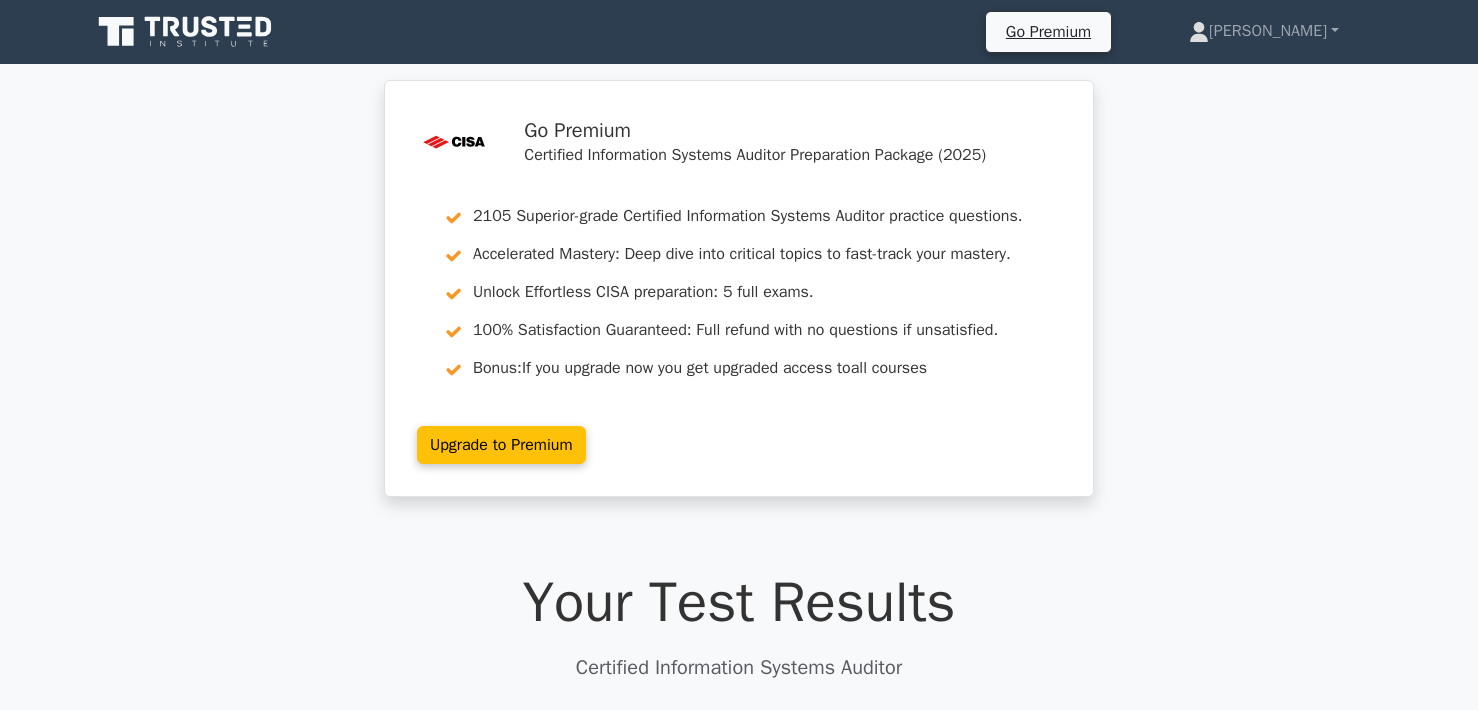 scroll, scrollTop: 0, scrollLeft: 0, axis: both 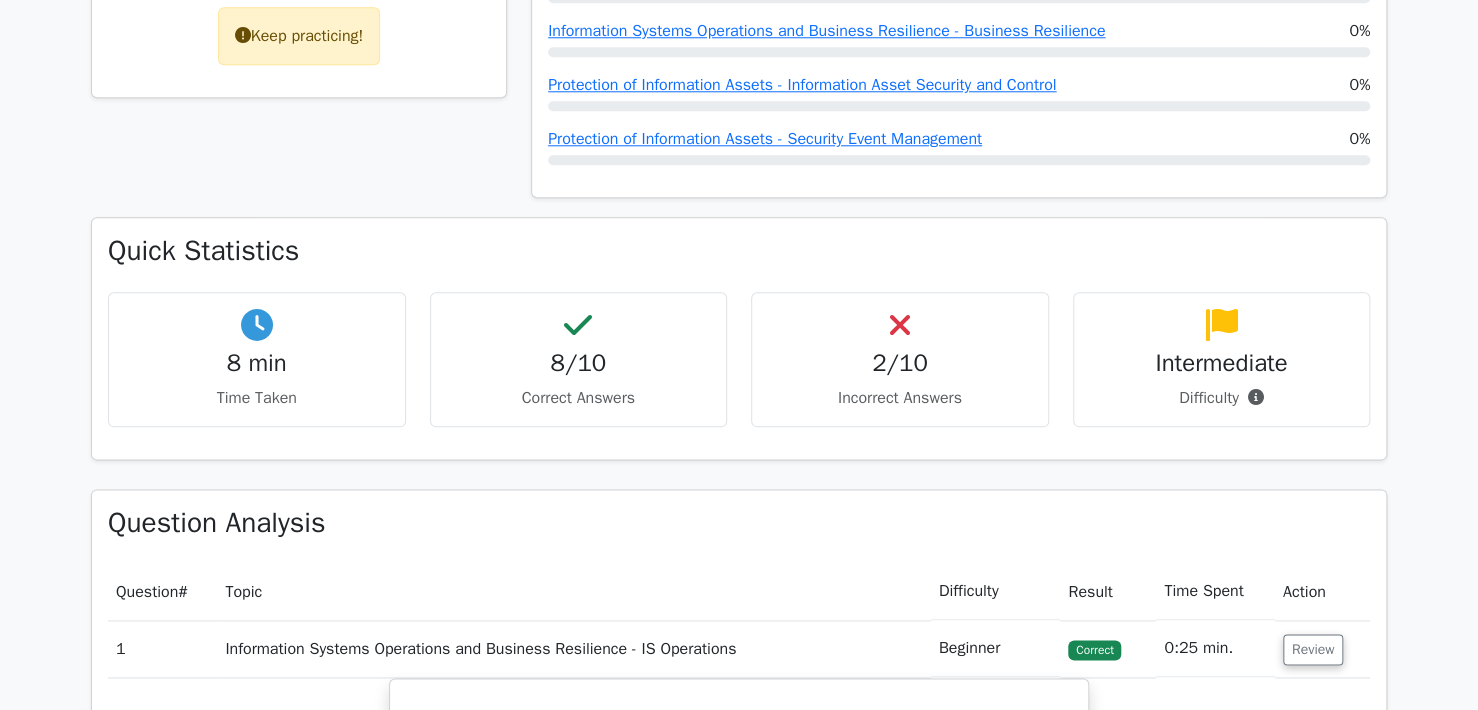 click on "2/10" at bounding box center [900, 363] 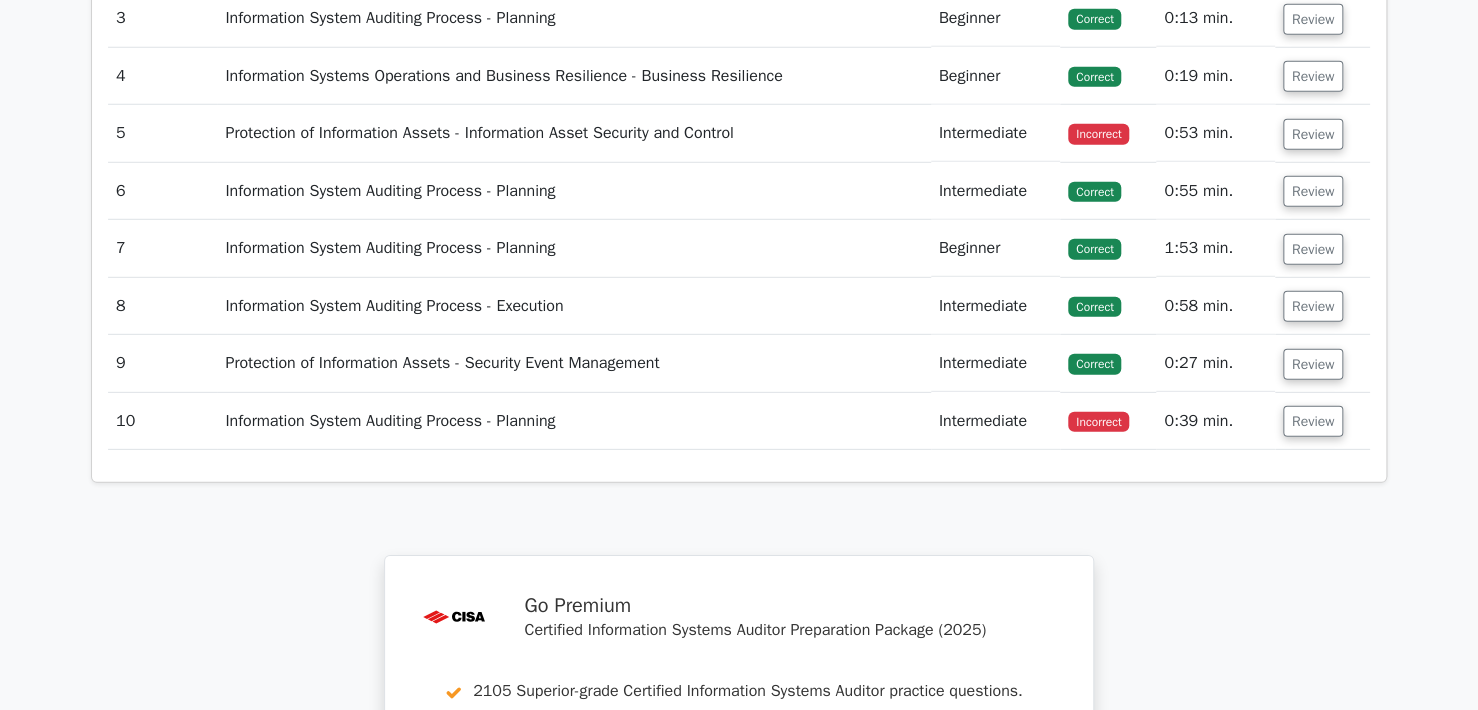 scroll, scrollTop: 2712, scrollLeft: 0, axis: vertical 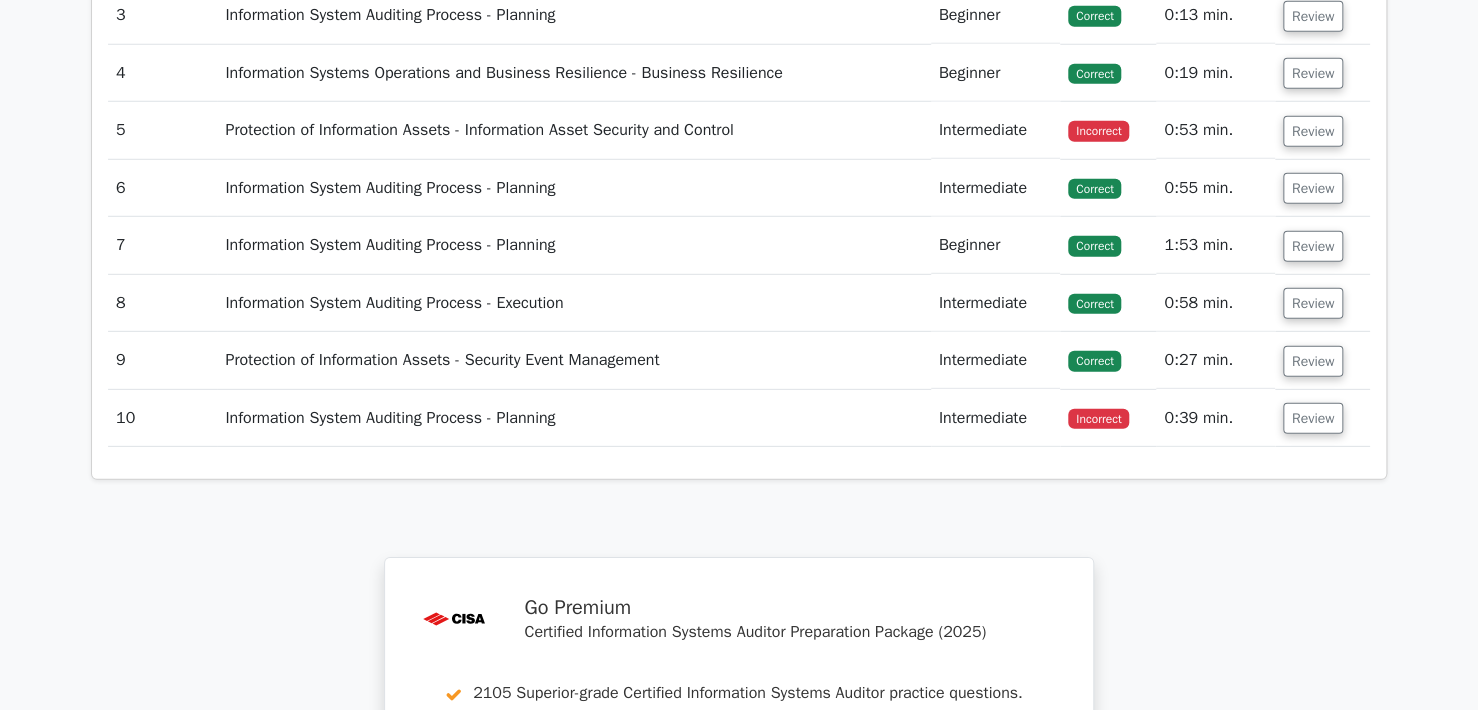 click on "Protection of Information Assets - Information Asset Security and Control" at bounding box center [573, 130] 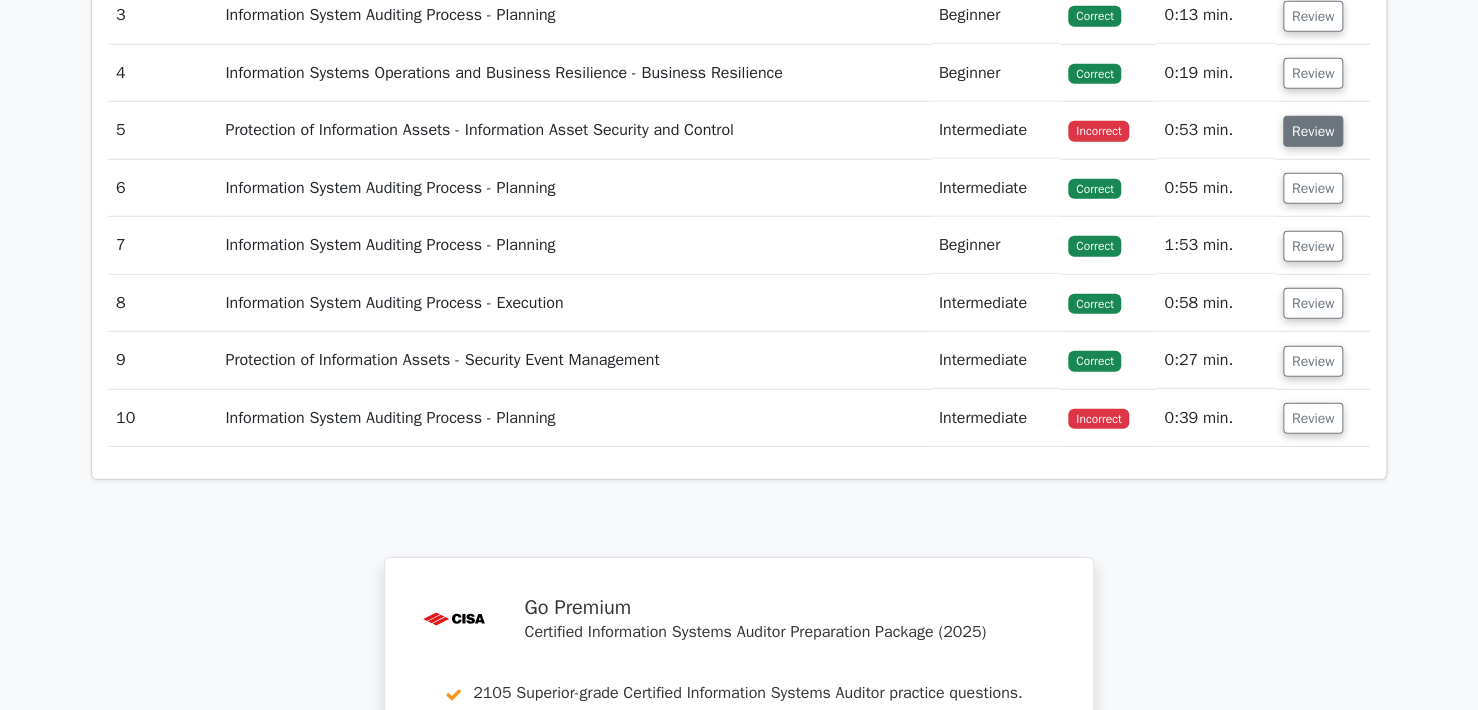 click on "Review" at bounding box center [1313, 131] 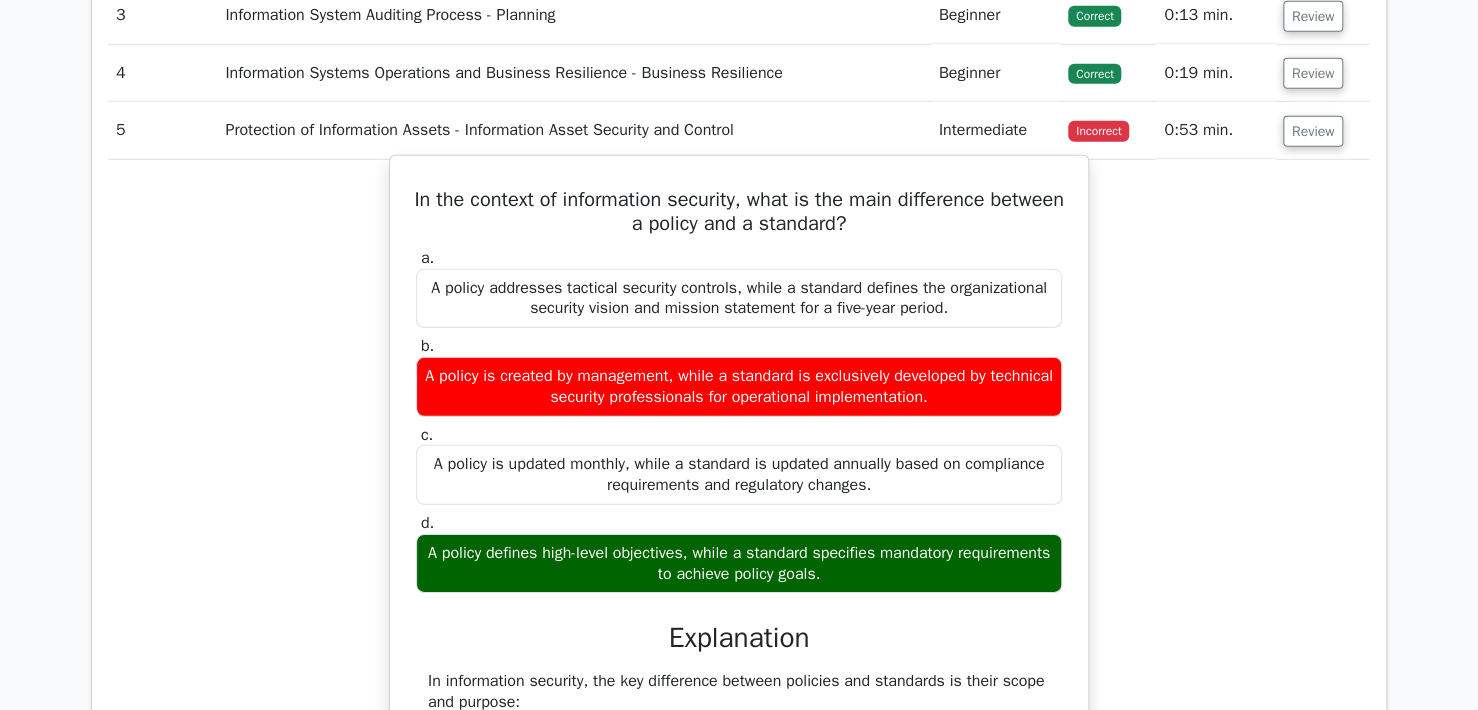 drag, startPoint x: 524, startPoint y: 385, endPoint x: 740, endPoint y: 409, distance: 217.32924 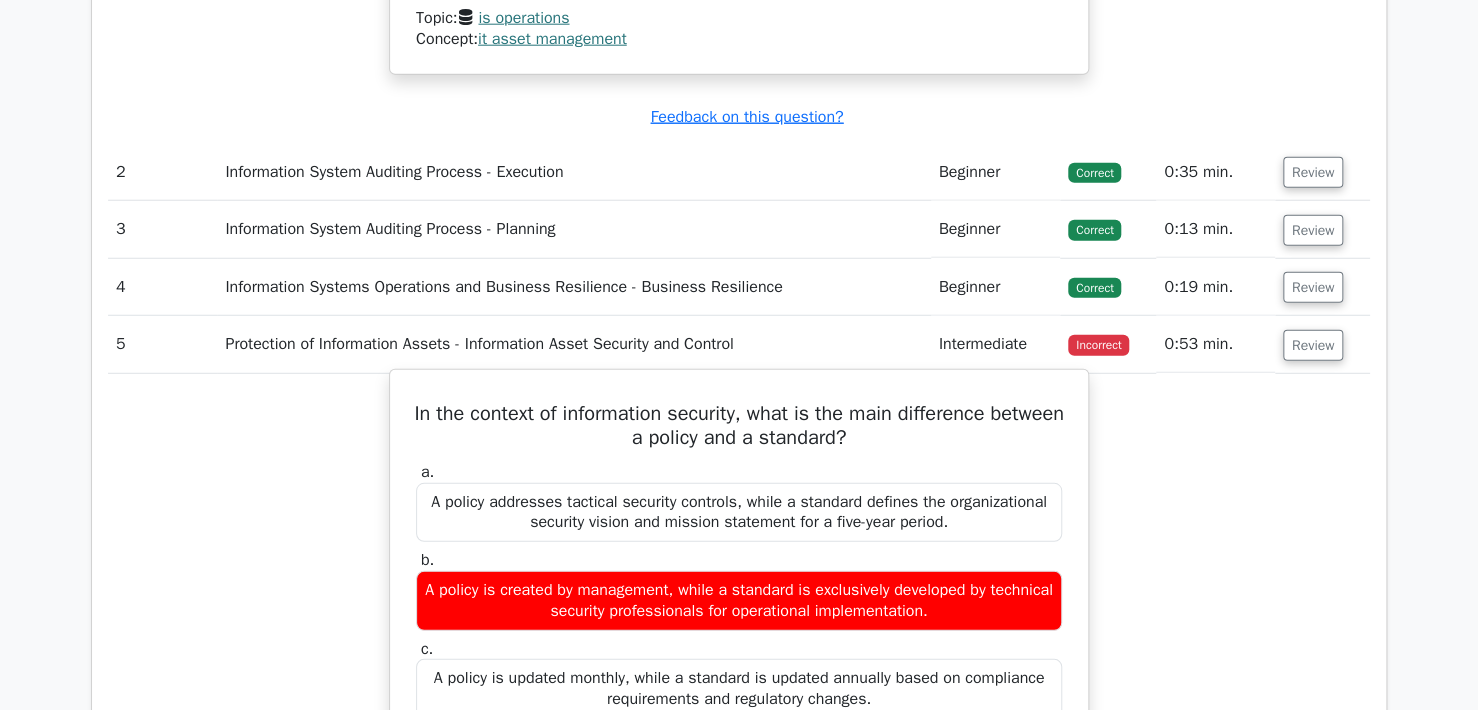 scroll, scrollTop: 2495, scrollLeft: 0, axis: vertical 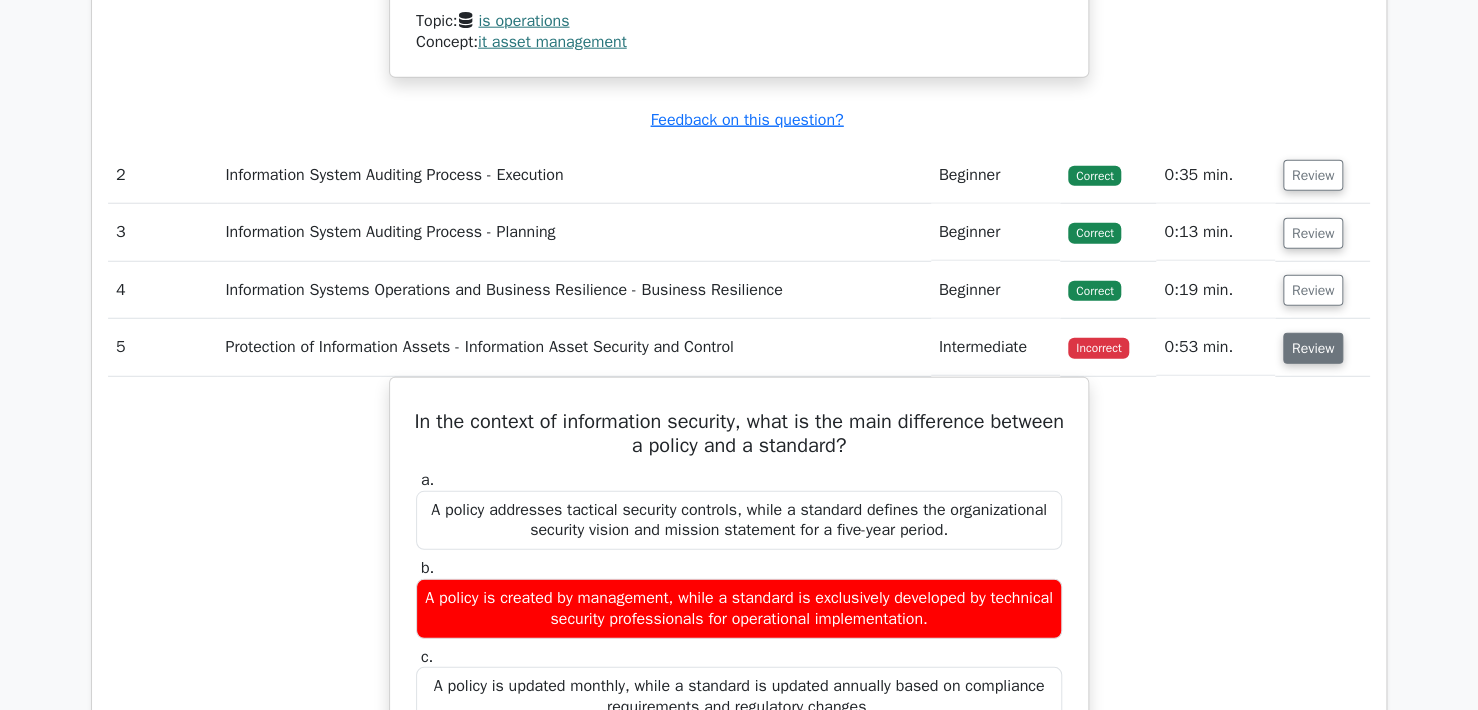 click on "Review" at bounding box center [1313, 348] 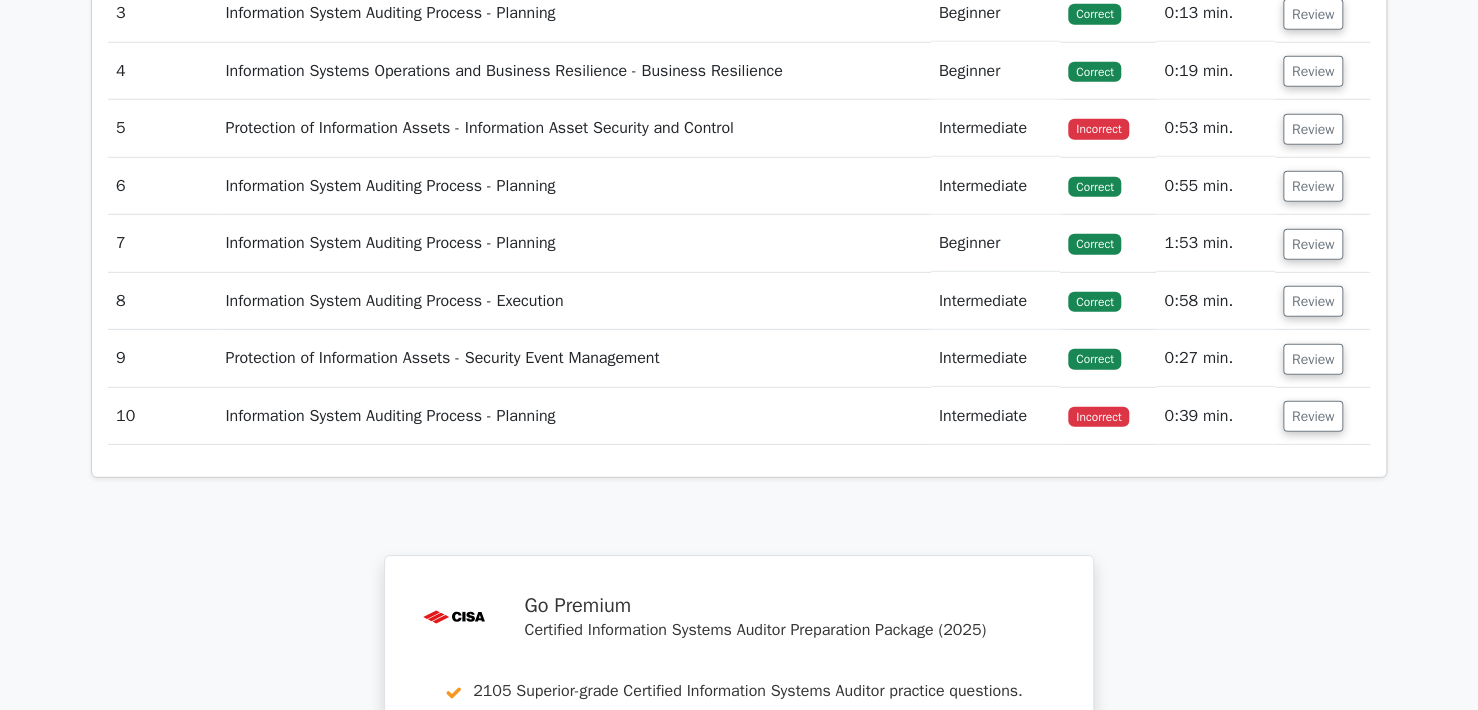 scroll, scrollTop: 2715, scrollLeft: 0, axis: vertical 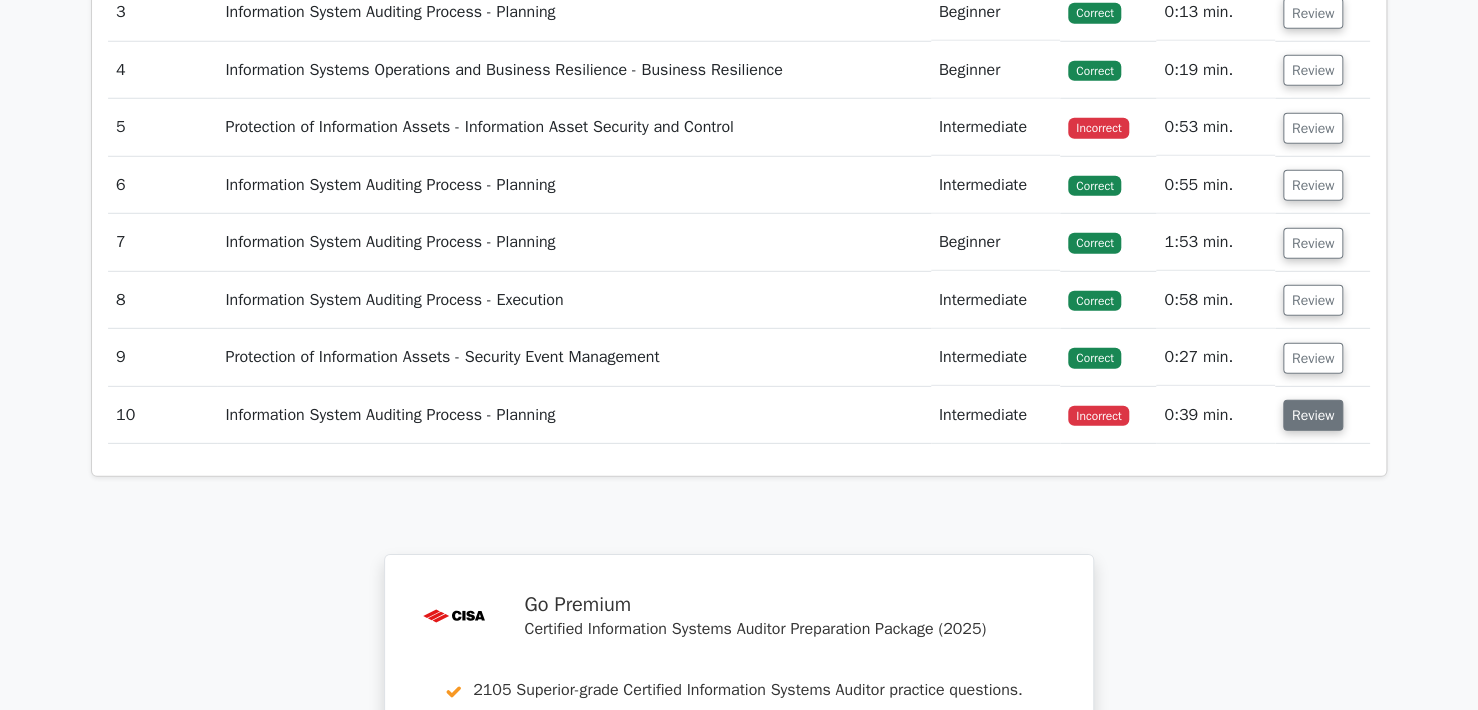 click on "Review" at bounding box center (1313, 415) 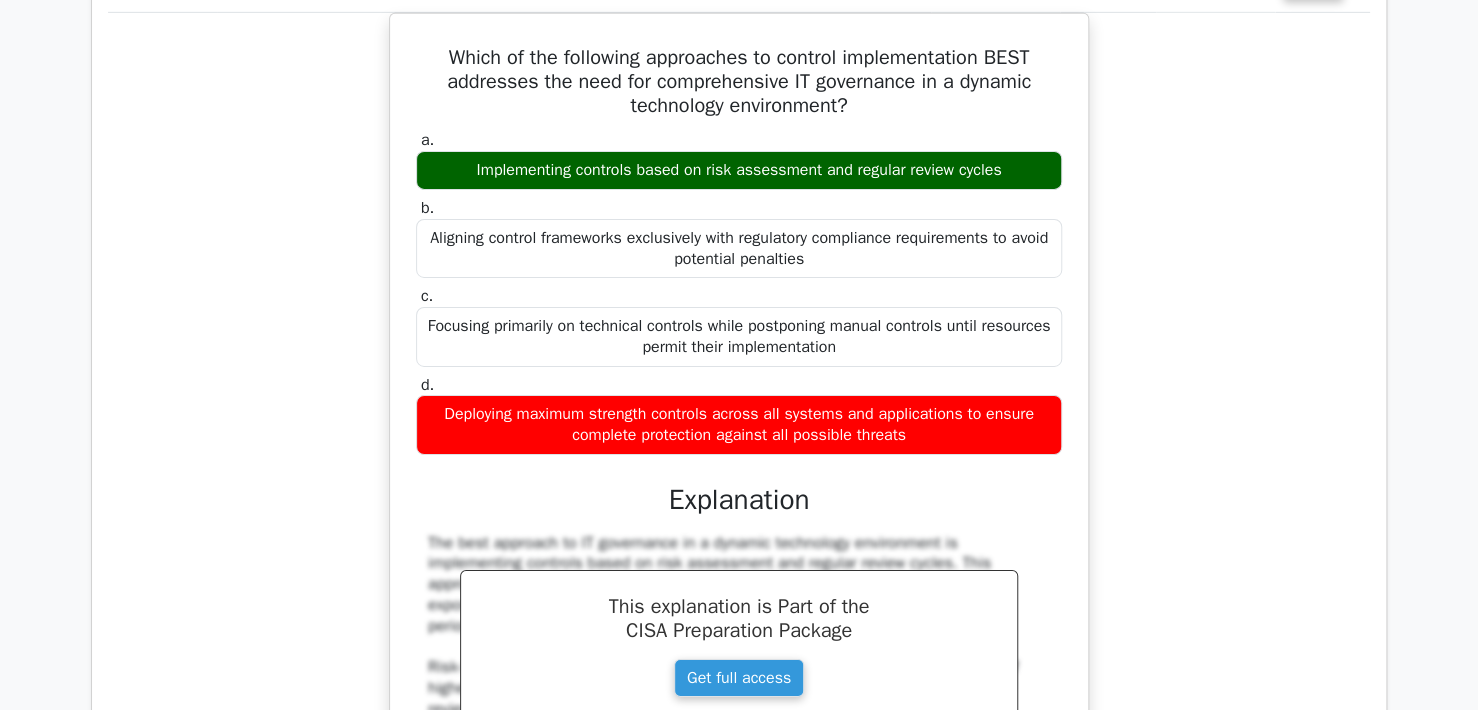 scroll, scrollTop: 3186, scrollLeft: 0, axis: vertical 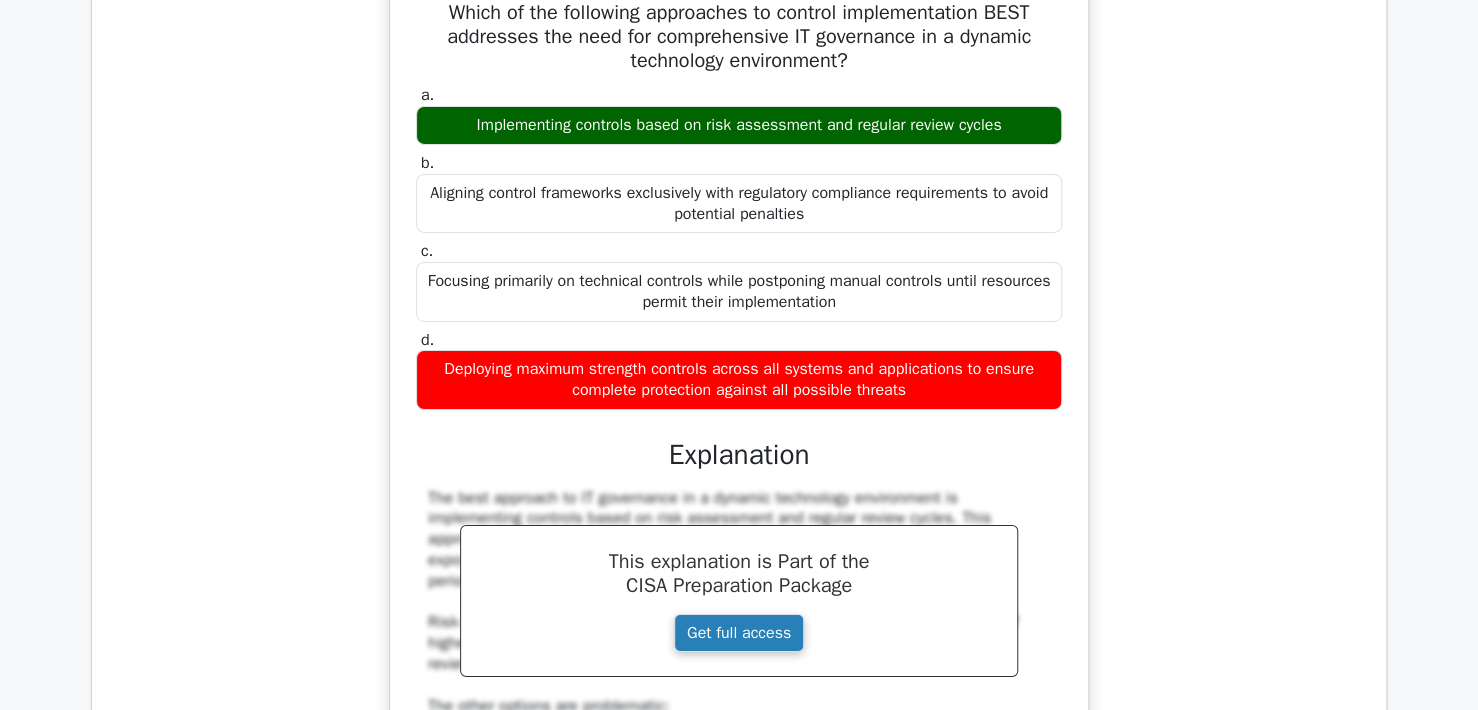 click on "Get full access" at bounding box center (739, 633) 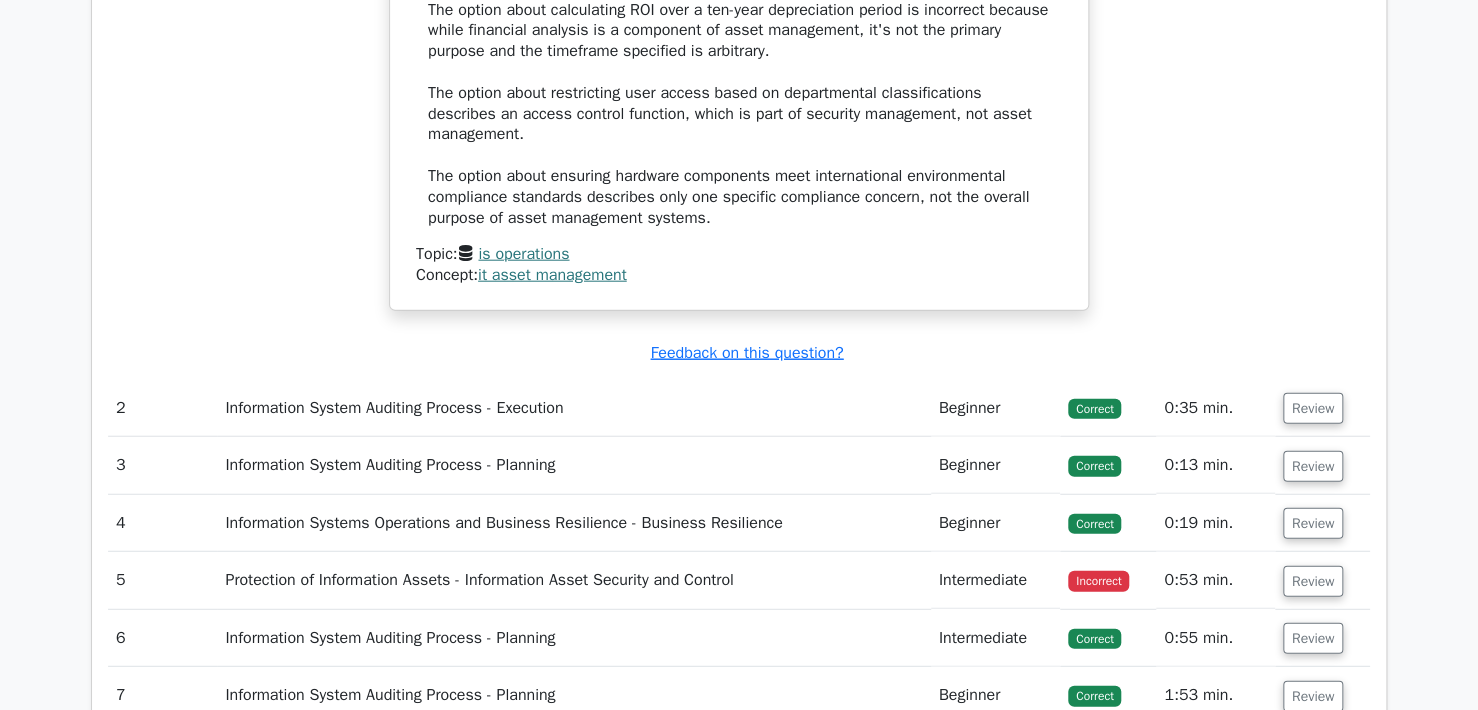 scroll, scrollTop: 2259, scrollLeft: 0, axis: vertical 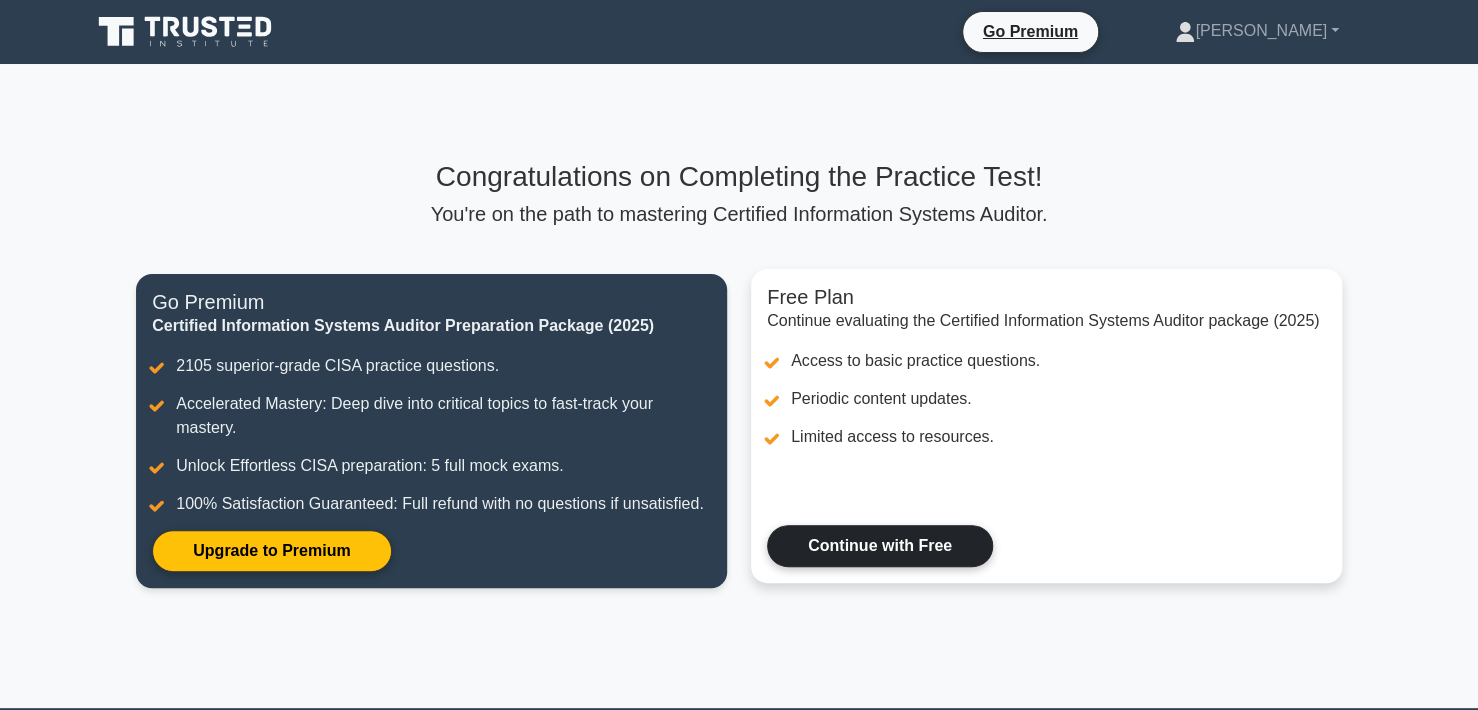 click on "Continue with Free" at bounding box center (880, 546) 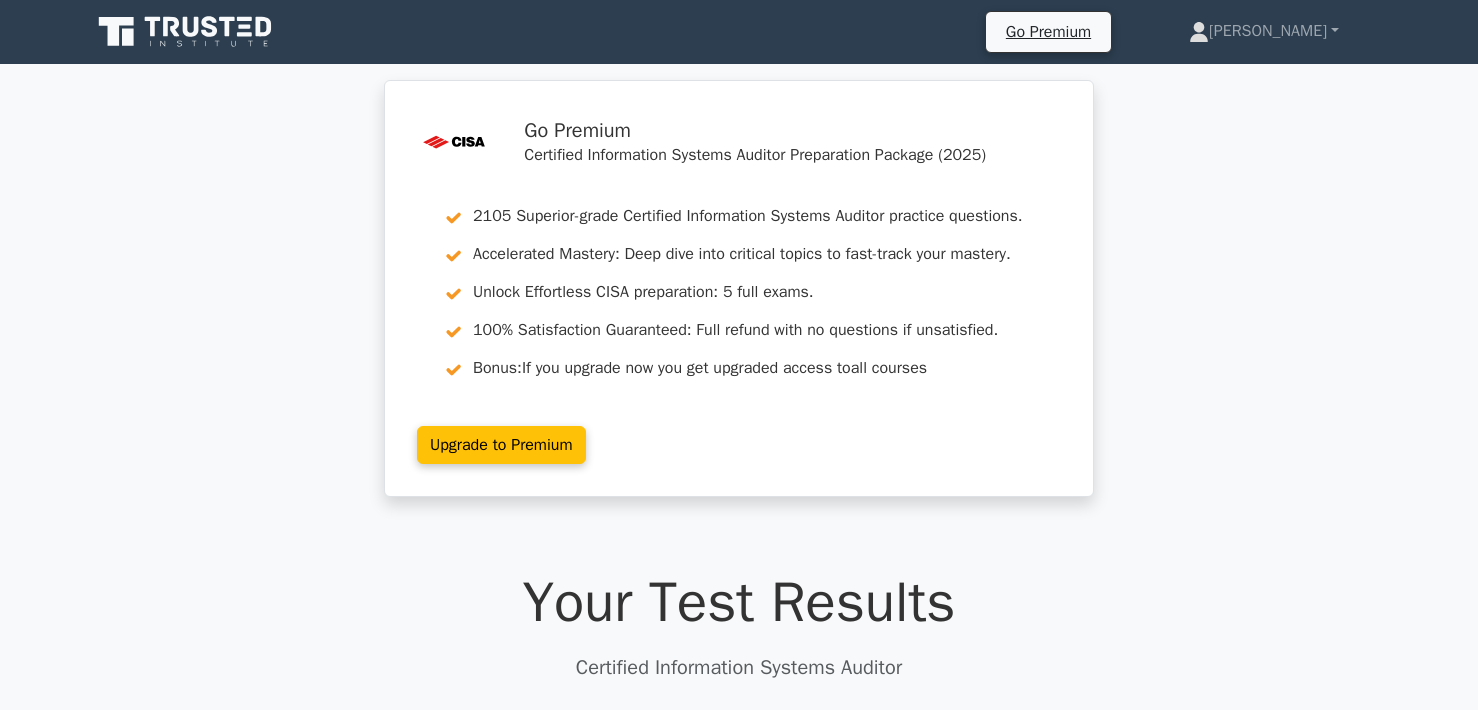 scroll, scrollTop: 0, scrollLeft: 0, axis: both 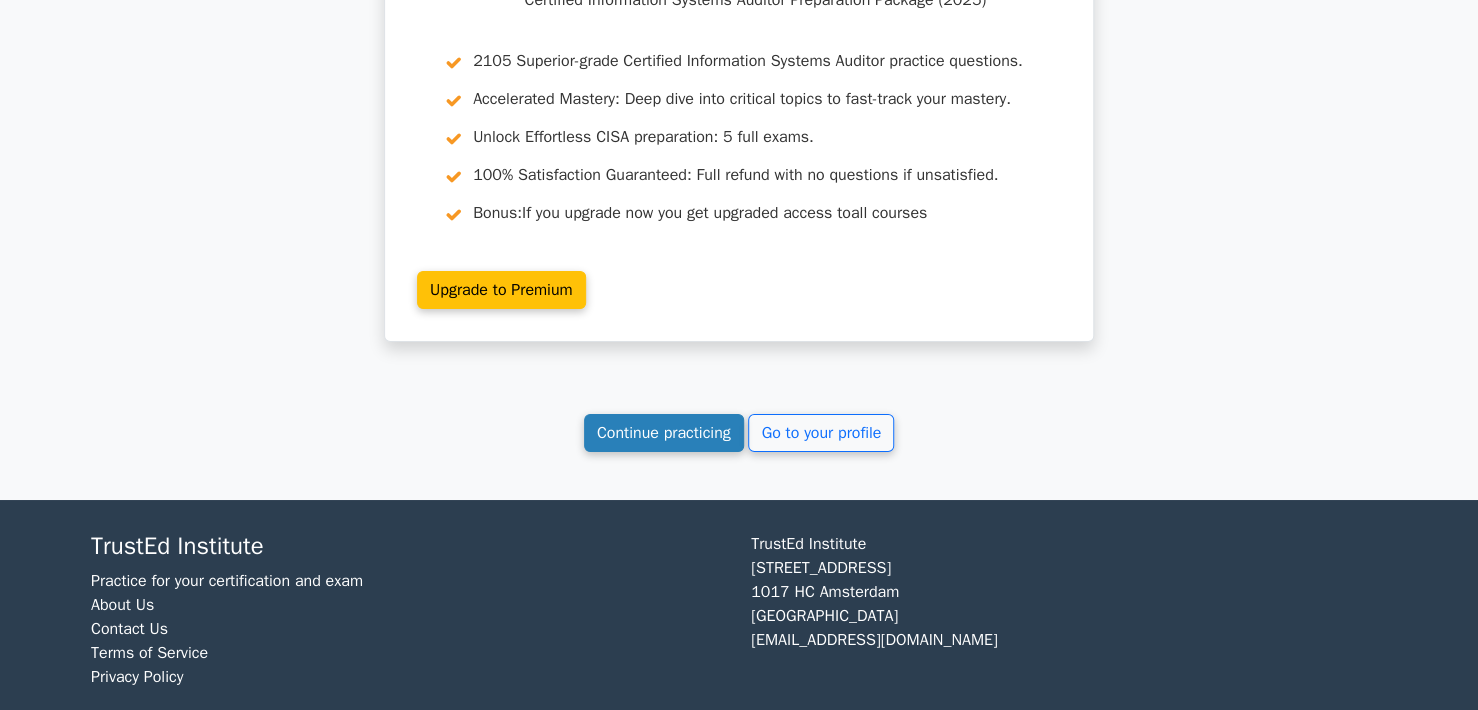 click on "Continue practicing" at bounding box center [664, 433] 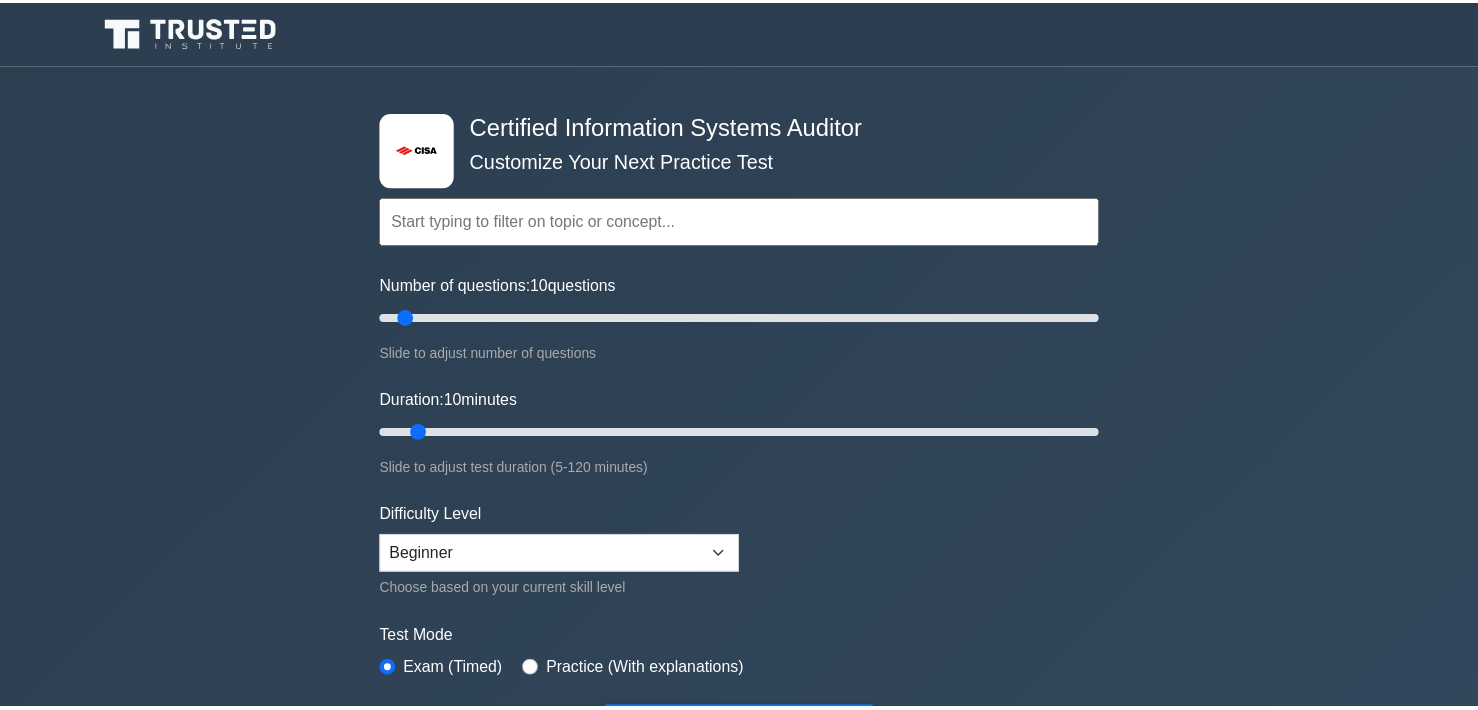 scroll, scrollTop: 0, scrollLeft: 0, axis: both 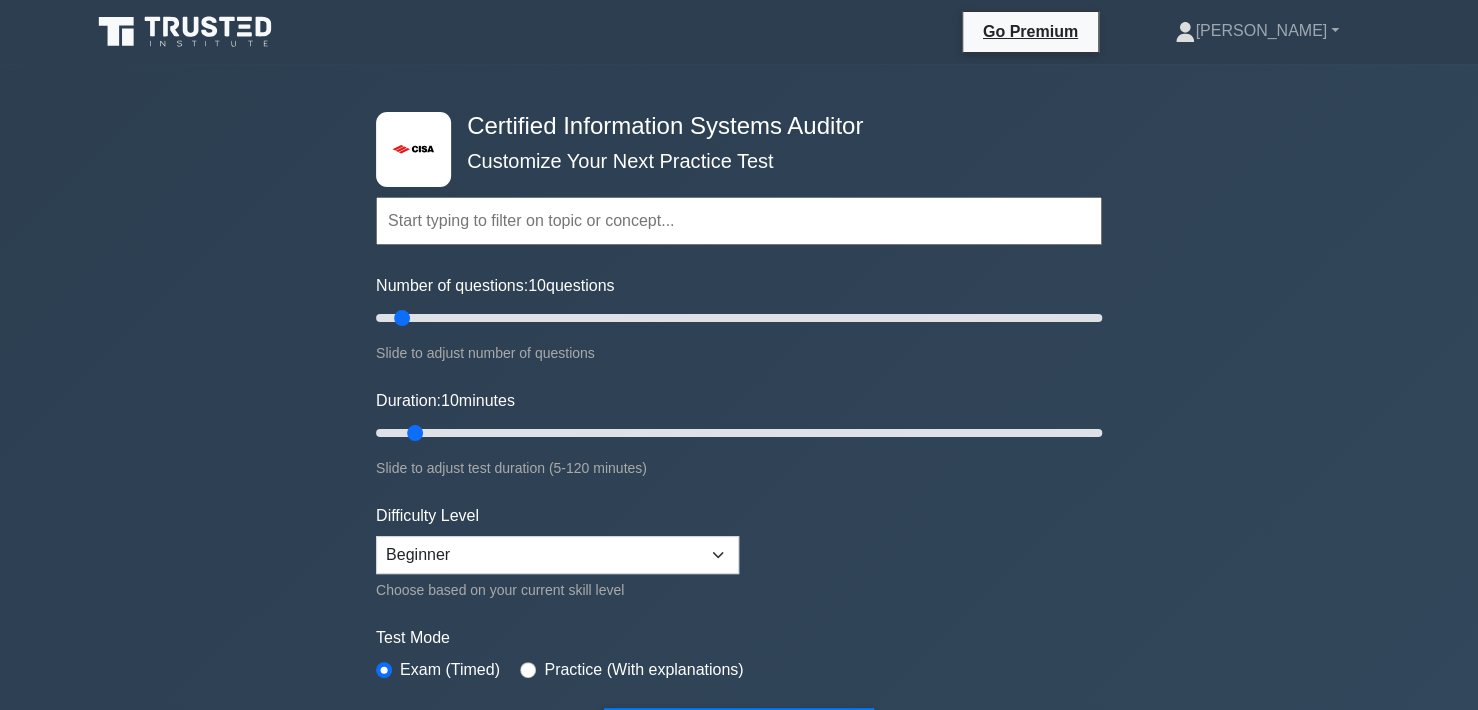click at bounding box center [739, 221] 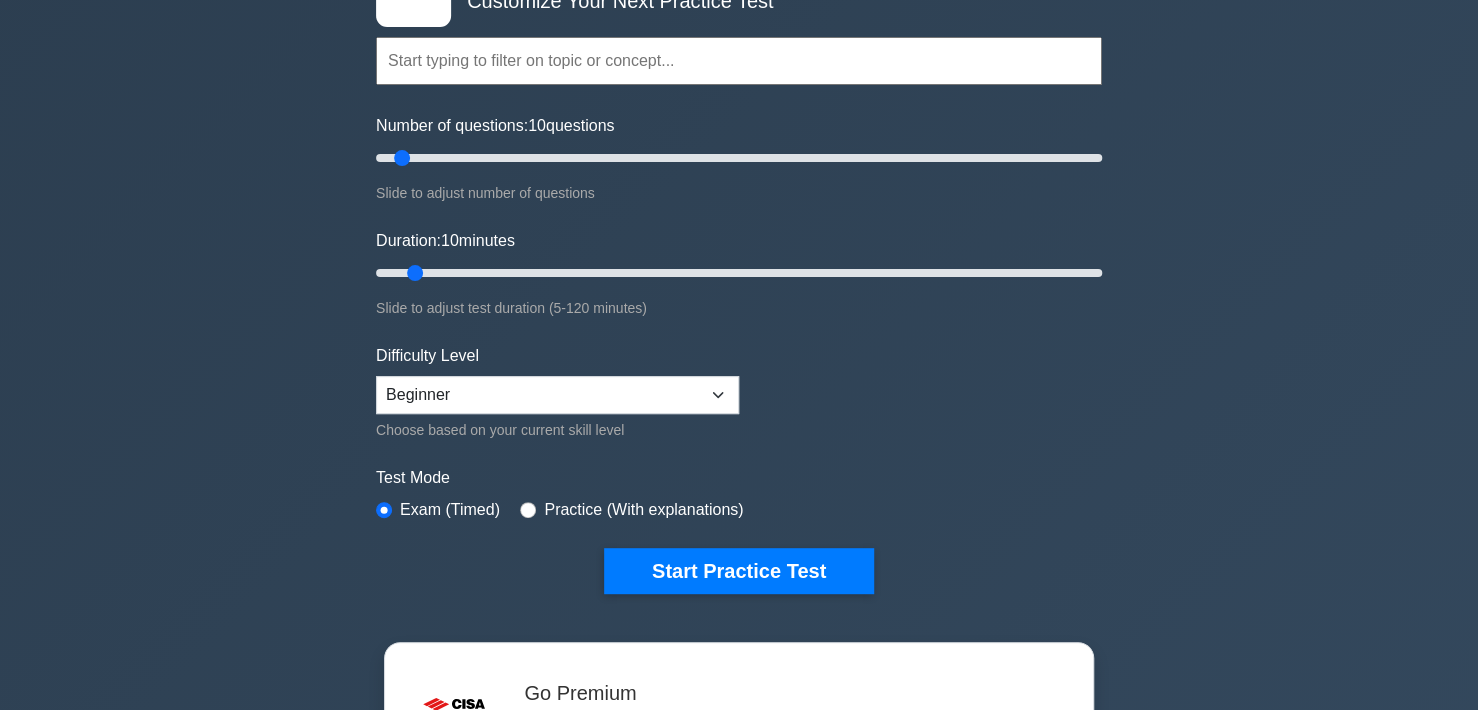 scroll, scrollTop: 184, scrollLeft: 0, axis: vertical 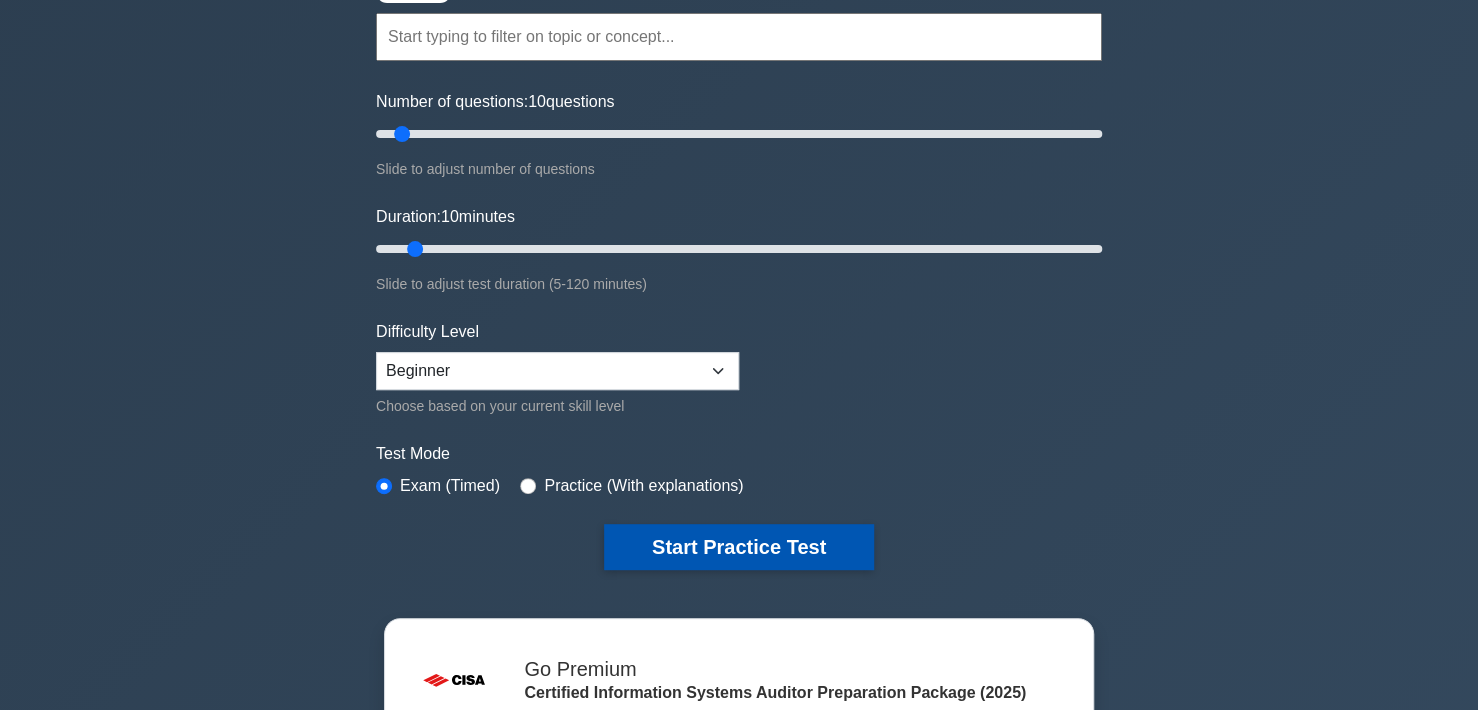 click on "Start Practice Test" at bounding box center (739, 547) 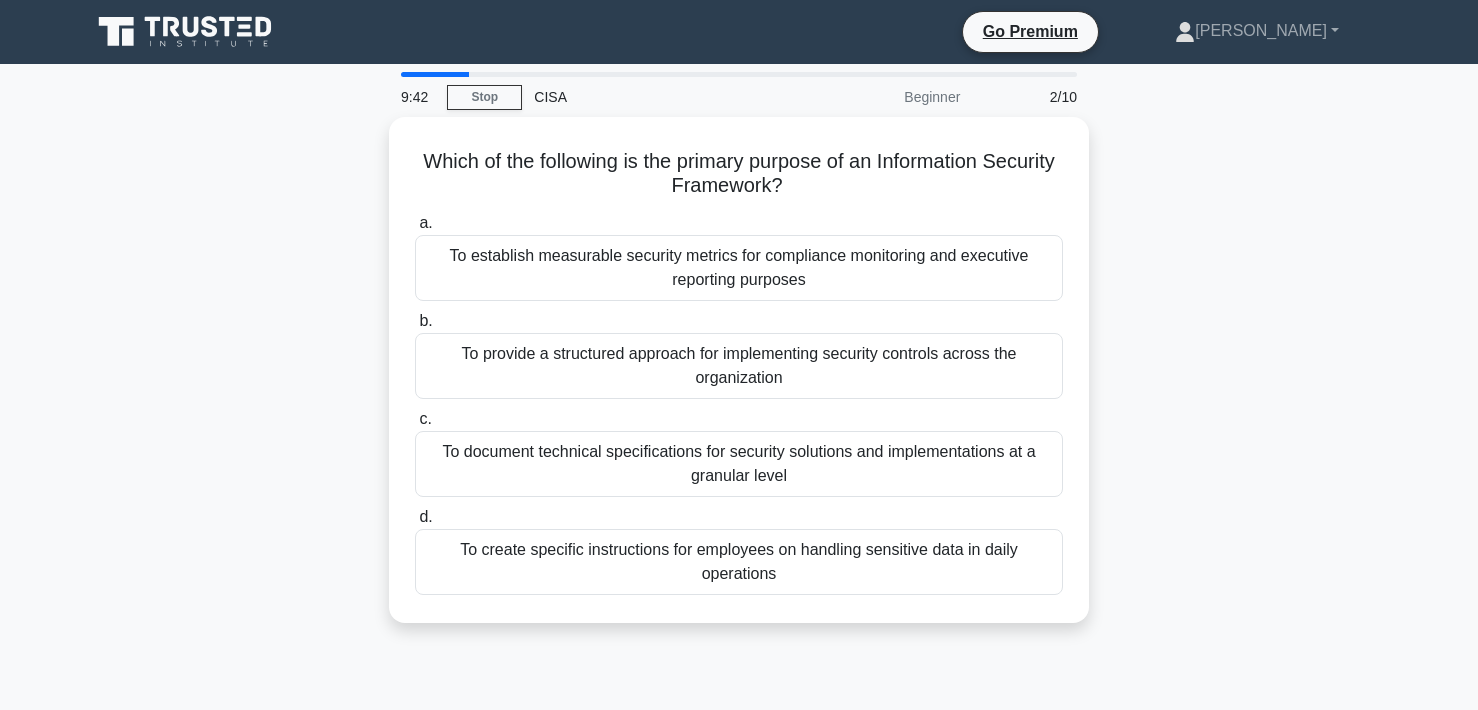 scroll, scrollTop: 0, scrollLeft: 0, axis: both 